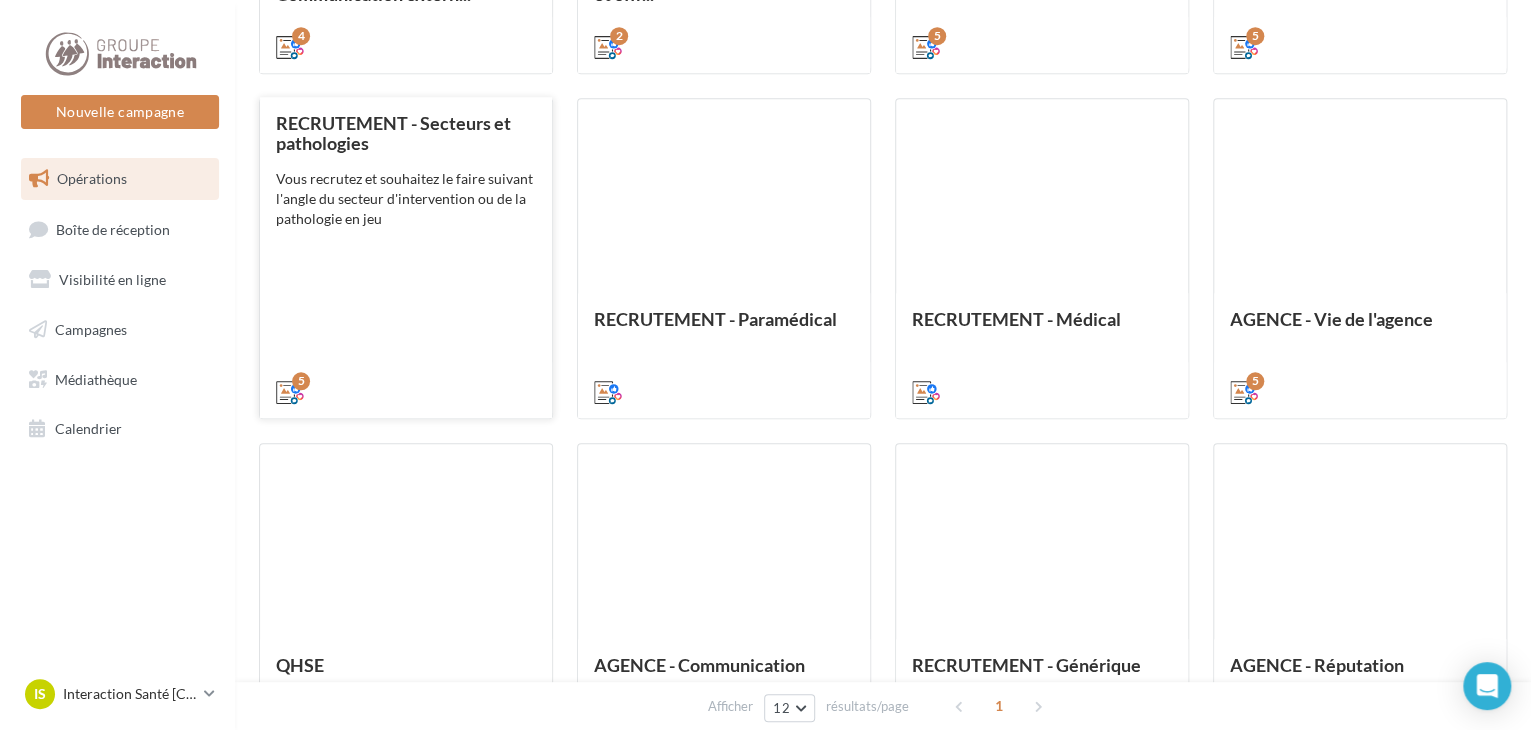scroll, scrollTop: 700, scrollLeft: 0, axis: vertical 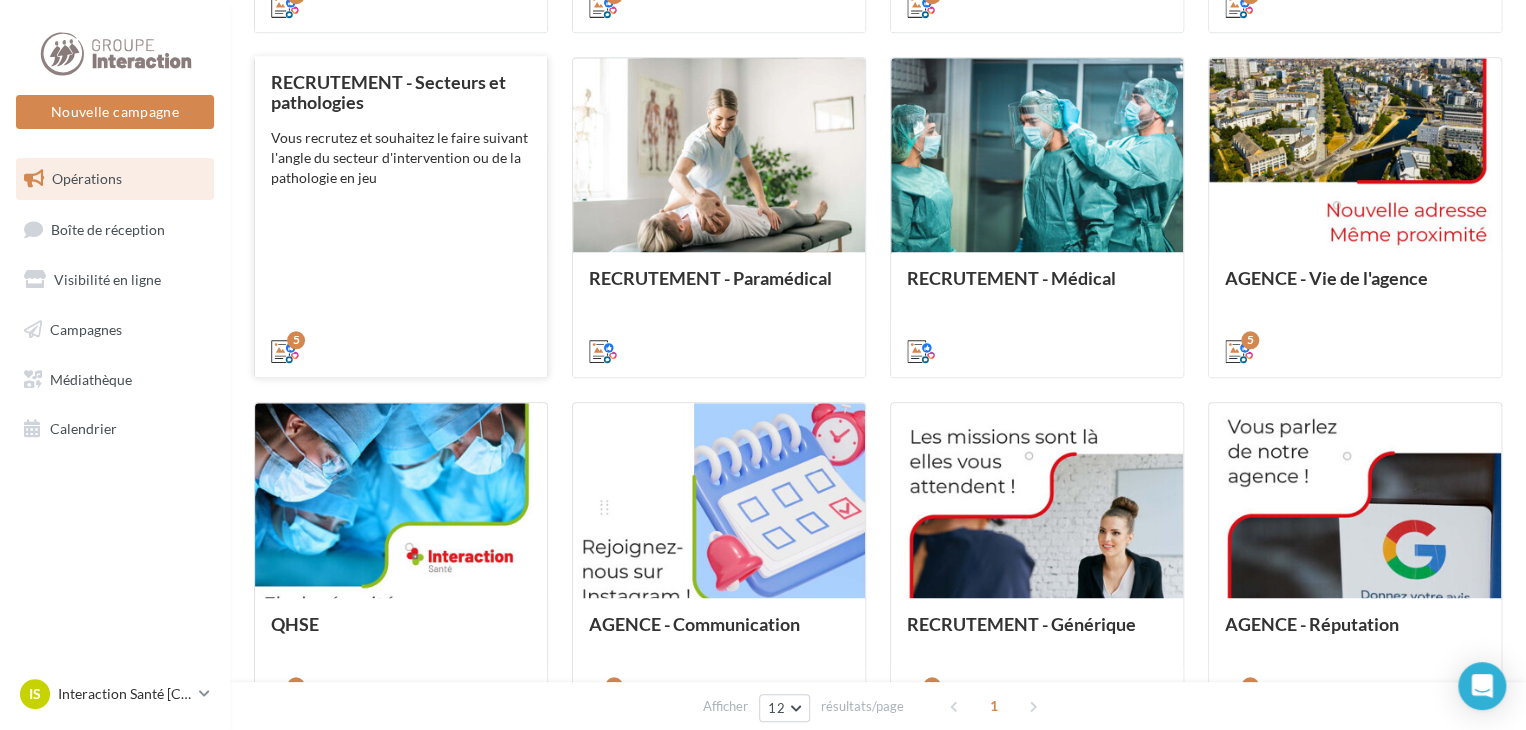 click on "Vous recrutez et souhaitez le faire suivant l'angle du secteur d'intervention ou de la pathologie en jeu" at bounding box center (0, 0) 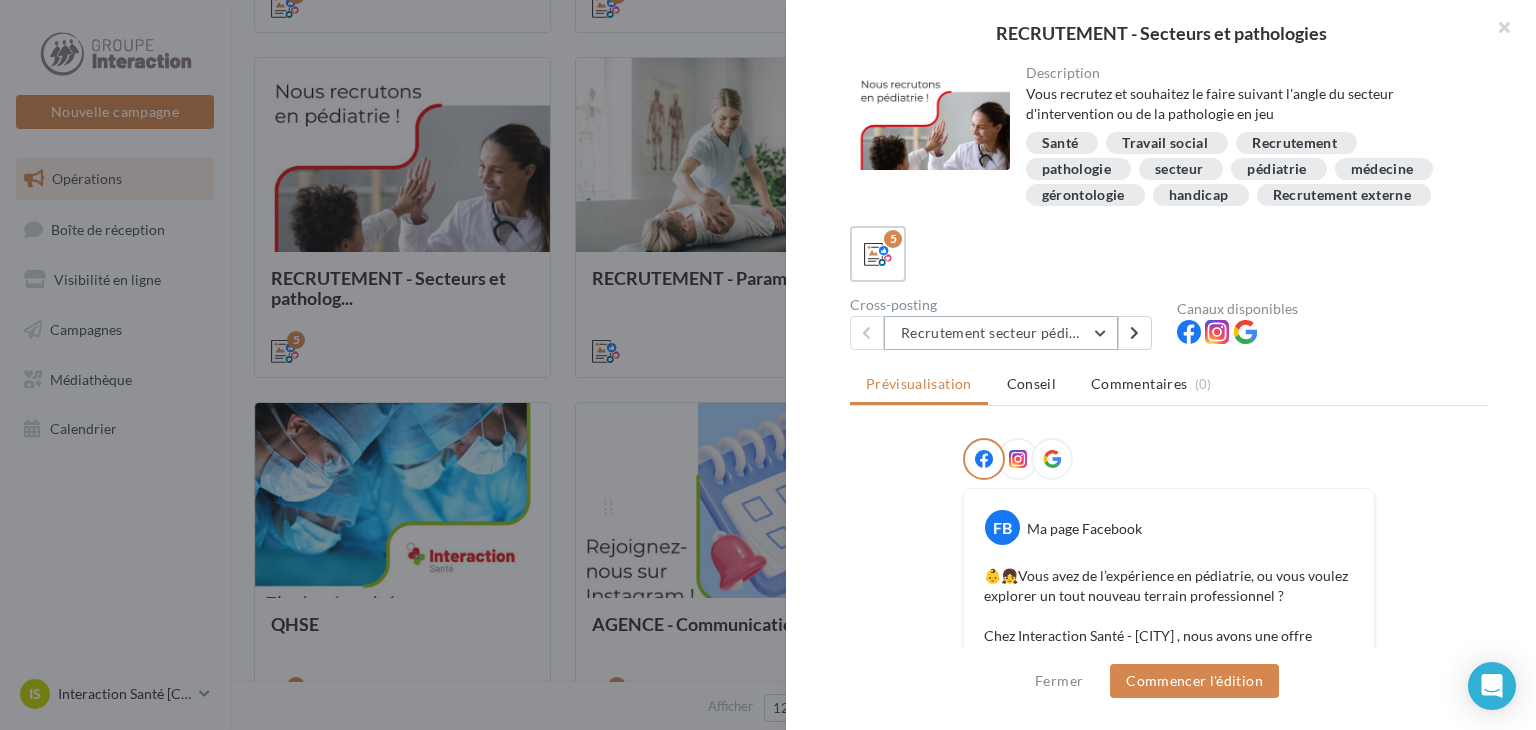 click on "Recrutement secteur pédiatrie" at bounding box center (1001, 333) 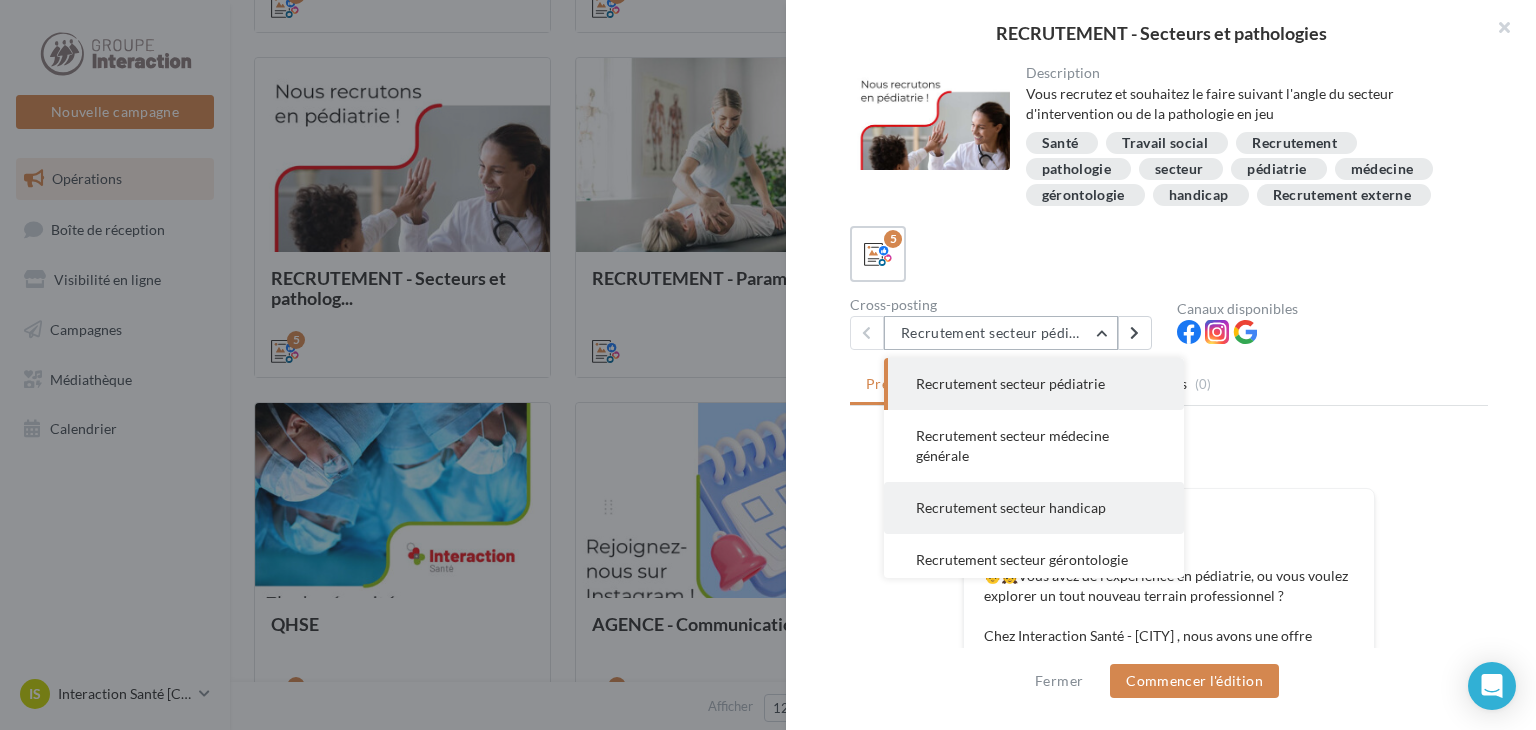 scroll, scrollTop: 60, scrollLeft: 0, axis: vertical 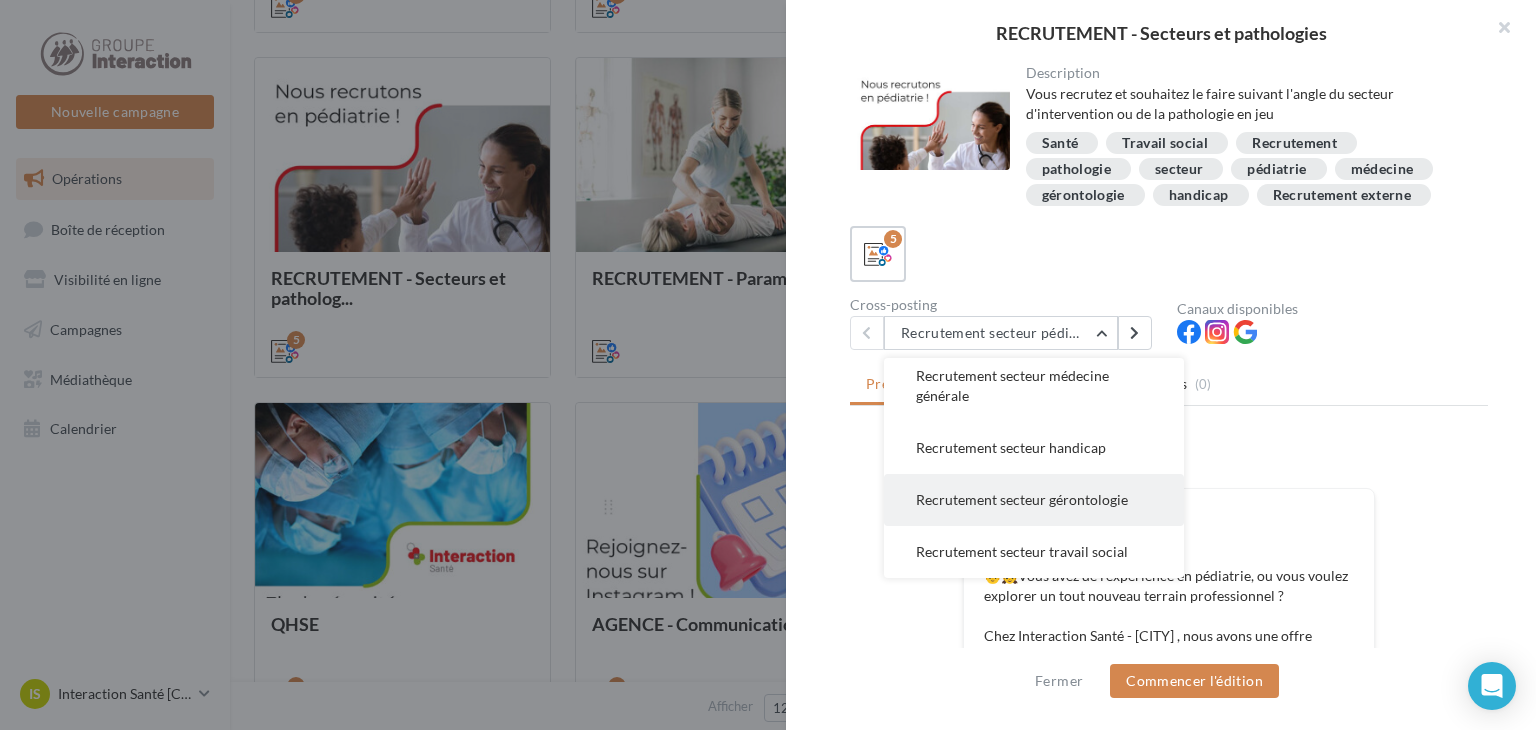 click on "Recrutement secteur gérontologie" at bounding box center (1010, 323) 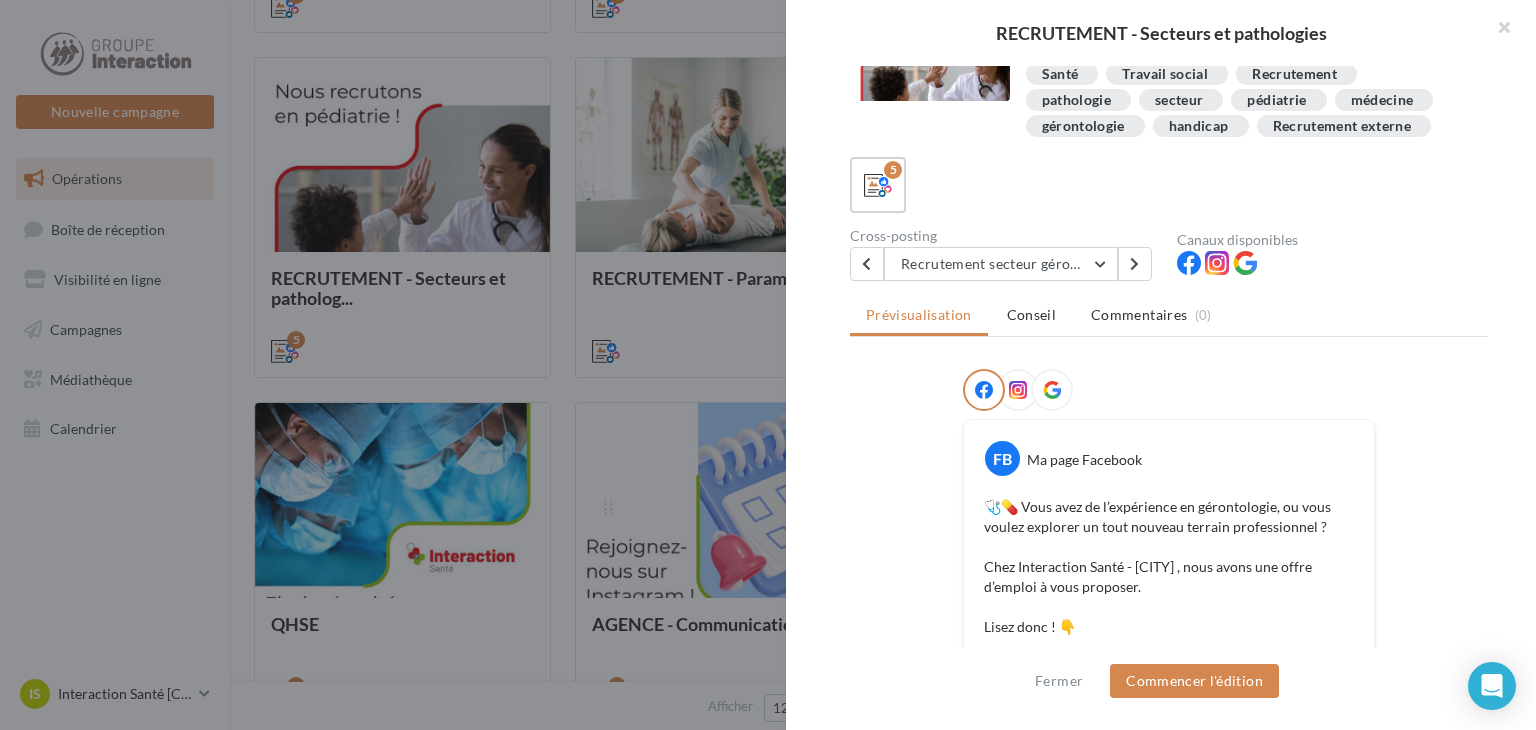 scroll, scrollTop: 200, scrollLeft: 0, axis: vertical 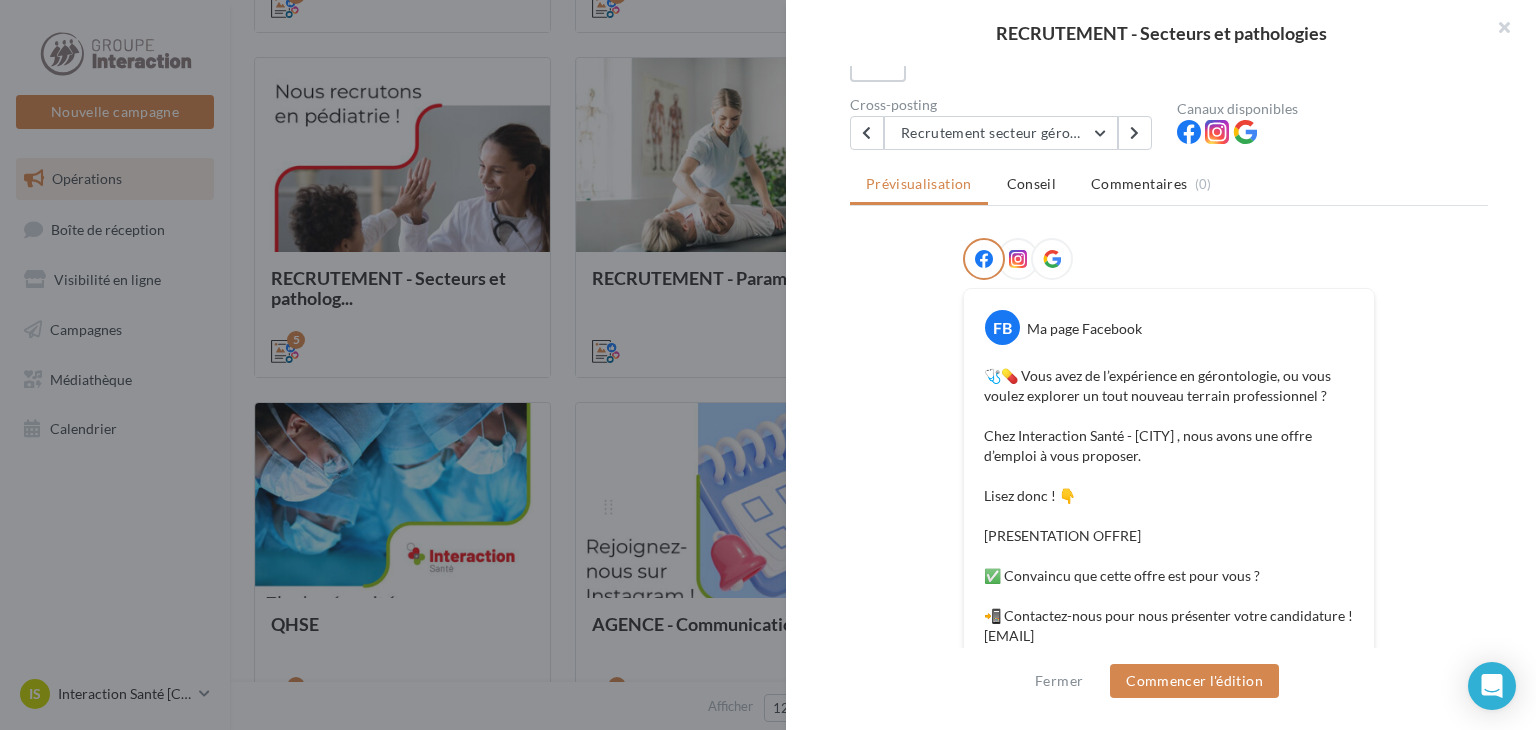 click at bounding box center (1018, 259) 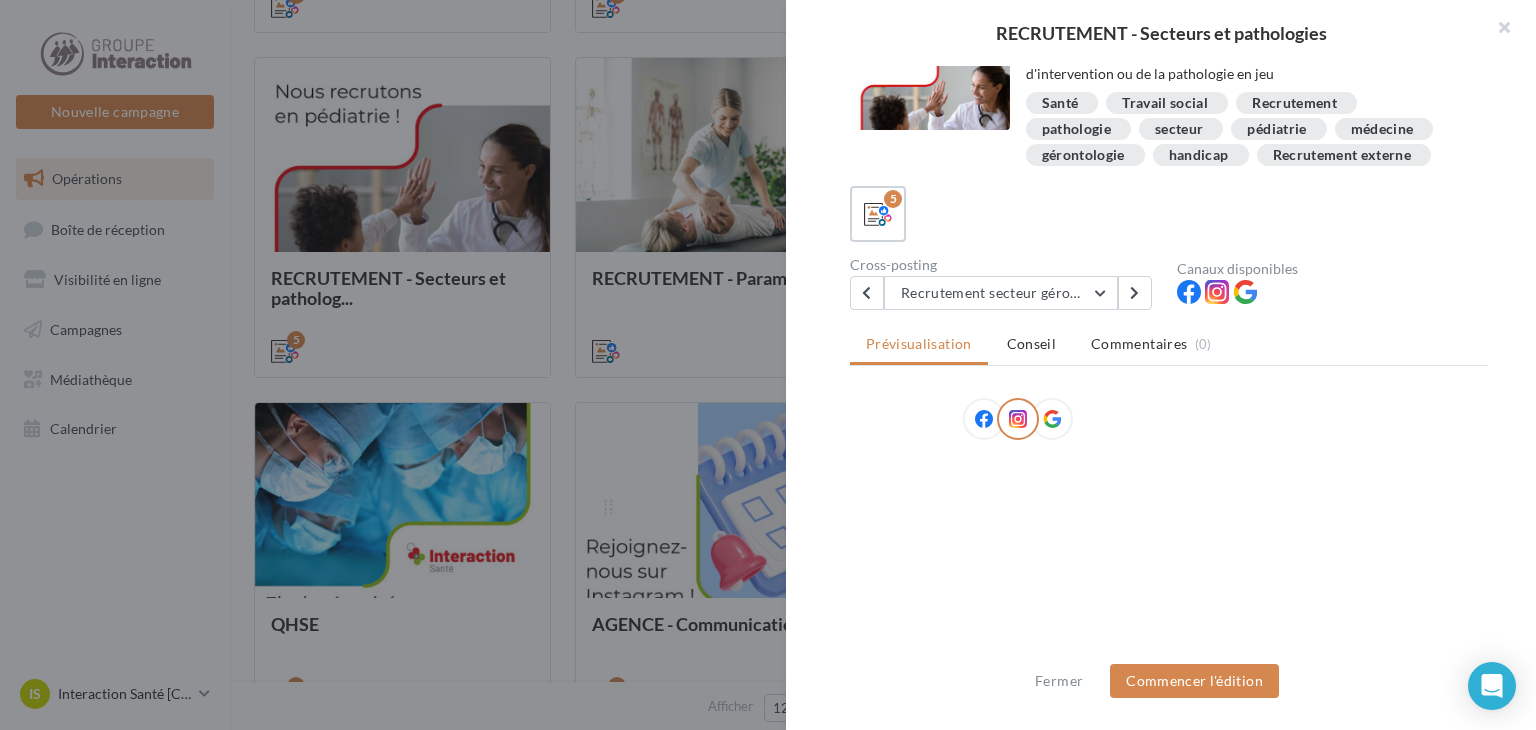 scroll, scrollTop: 200, scrollLeft: 0, axis: vertical 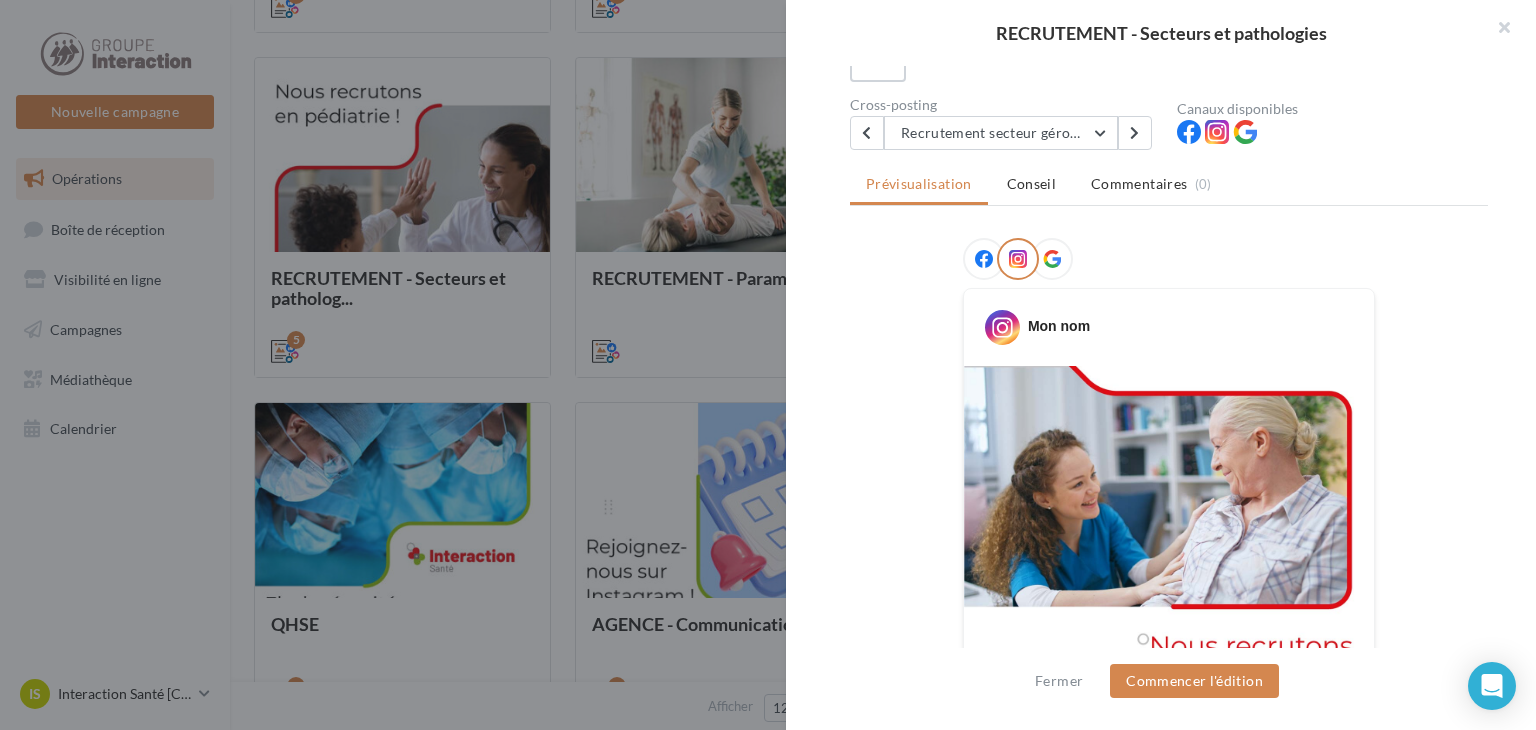 click at bounding box center [1052, 259] 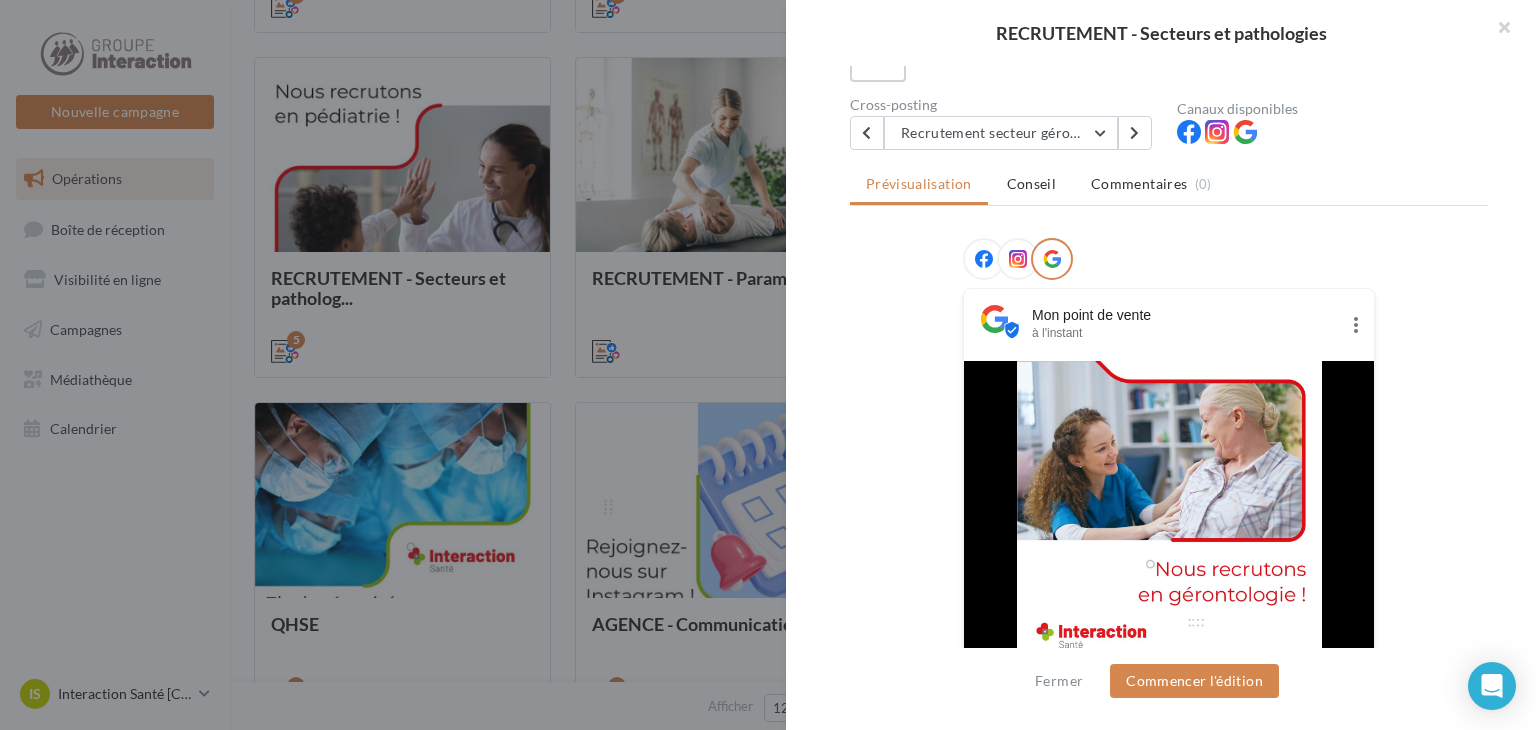 click at bounding box center (984, 259) 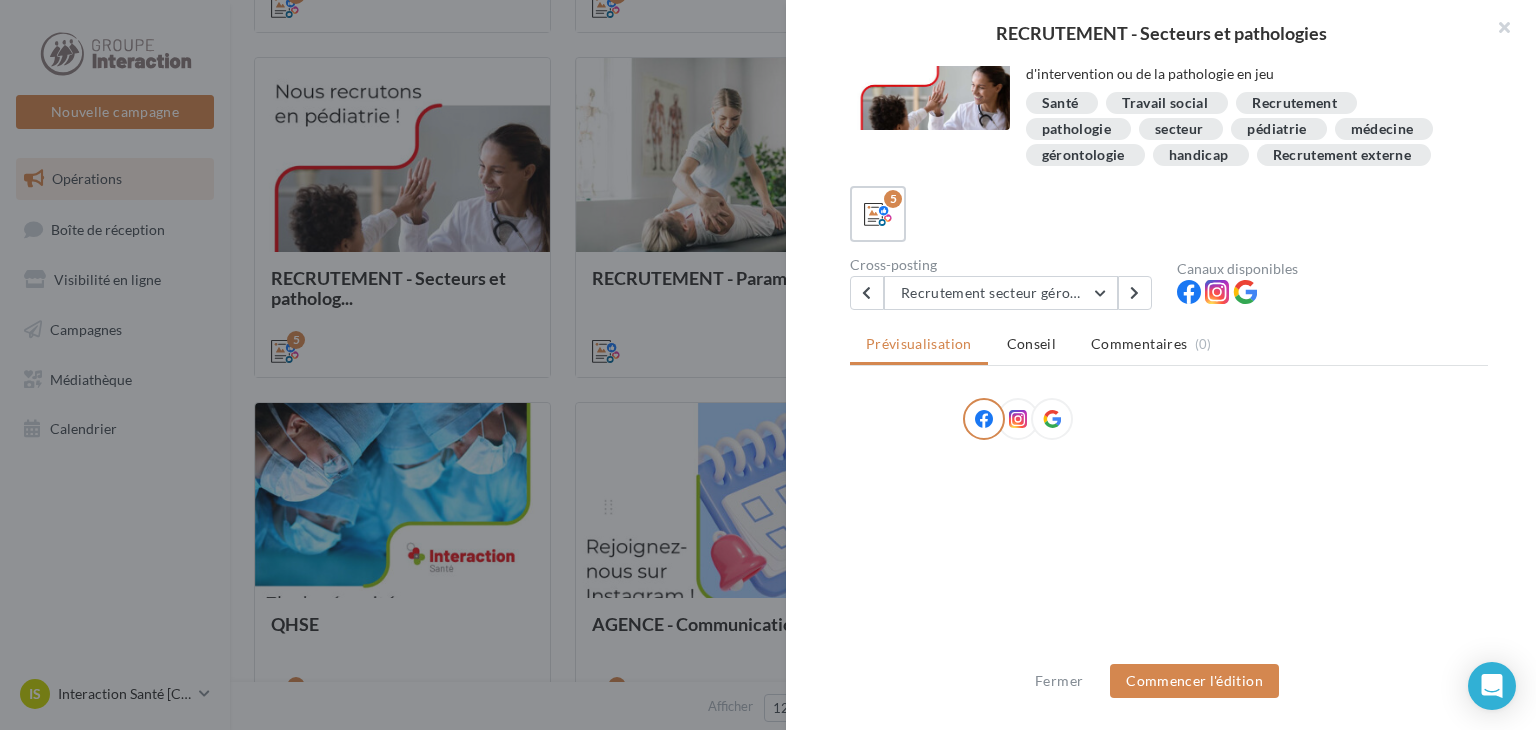 scroll, scrollTop: 200, scrollLeft: 0, axis: vertical 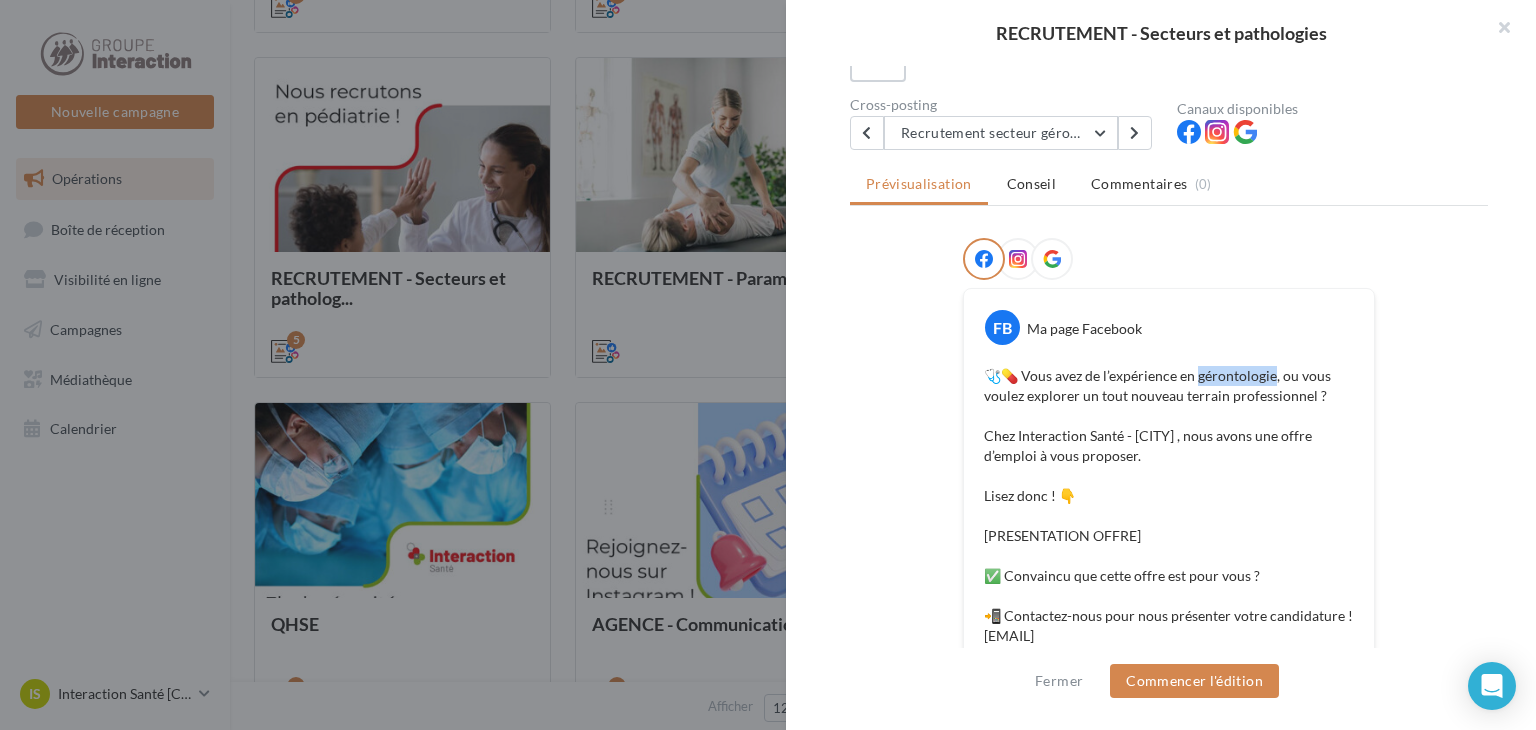 drag, startPoint x: 1194, startPoint y: 374, endPoint x: 1270, endPoint y: 372, distance: 76.02631 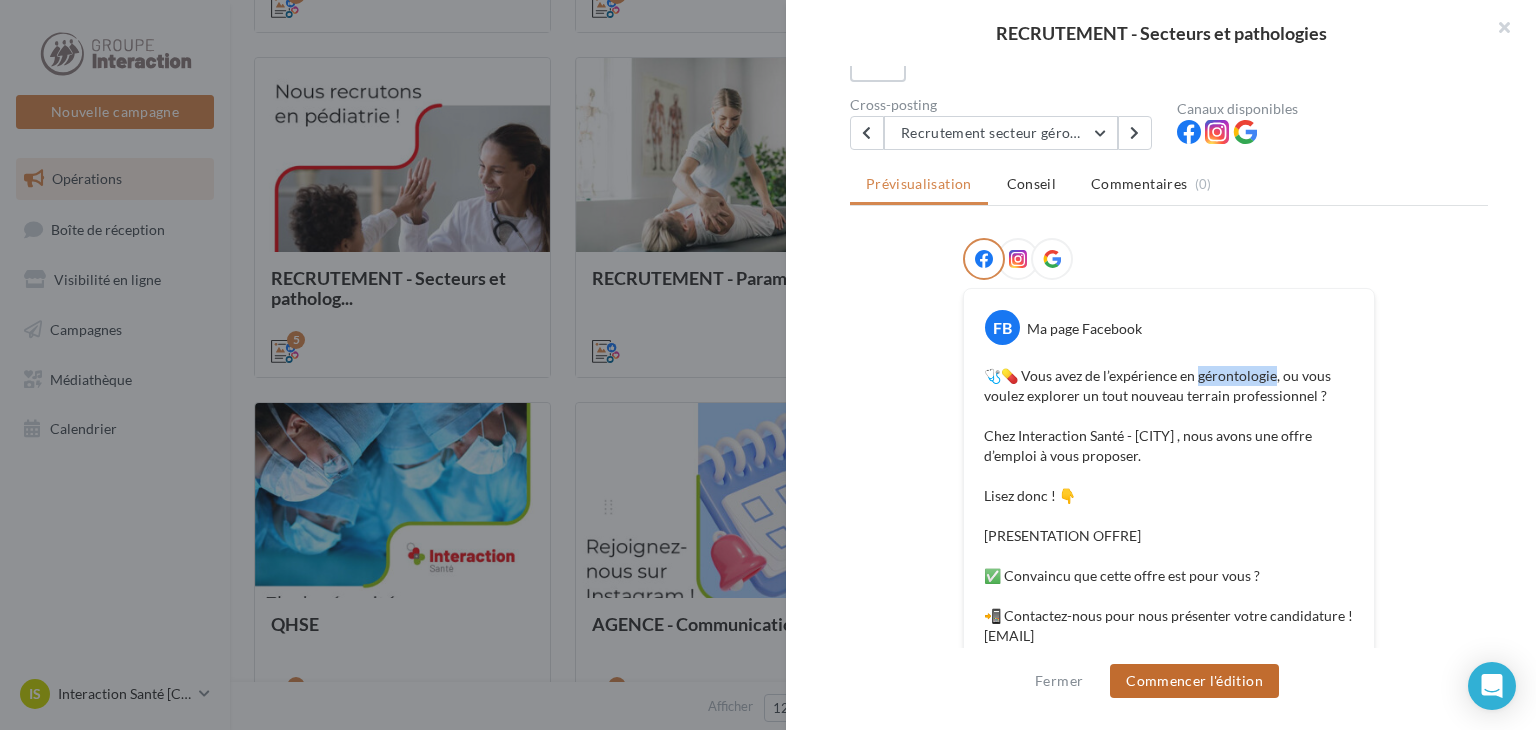click on "Commencer l'édition" at bounding box center (1194, 681) 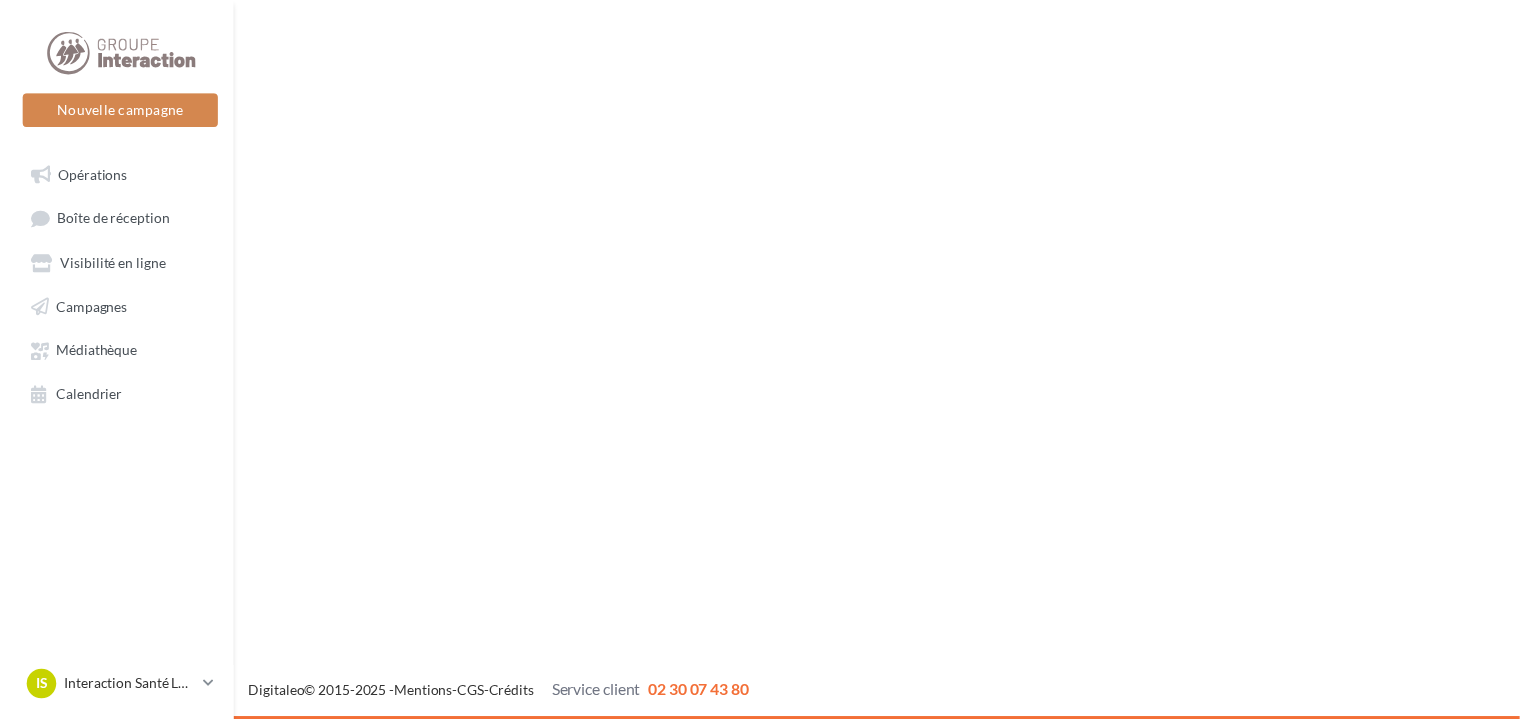 scroll, scrollTop: 0, scrollLeft: 0, axis: both 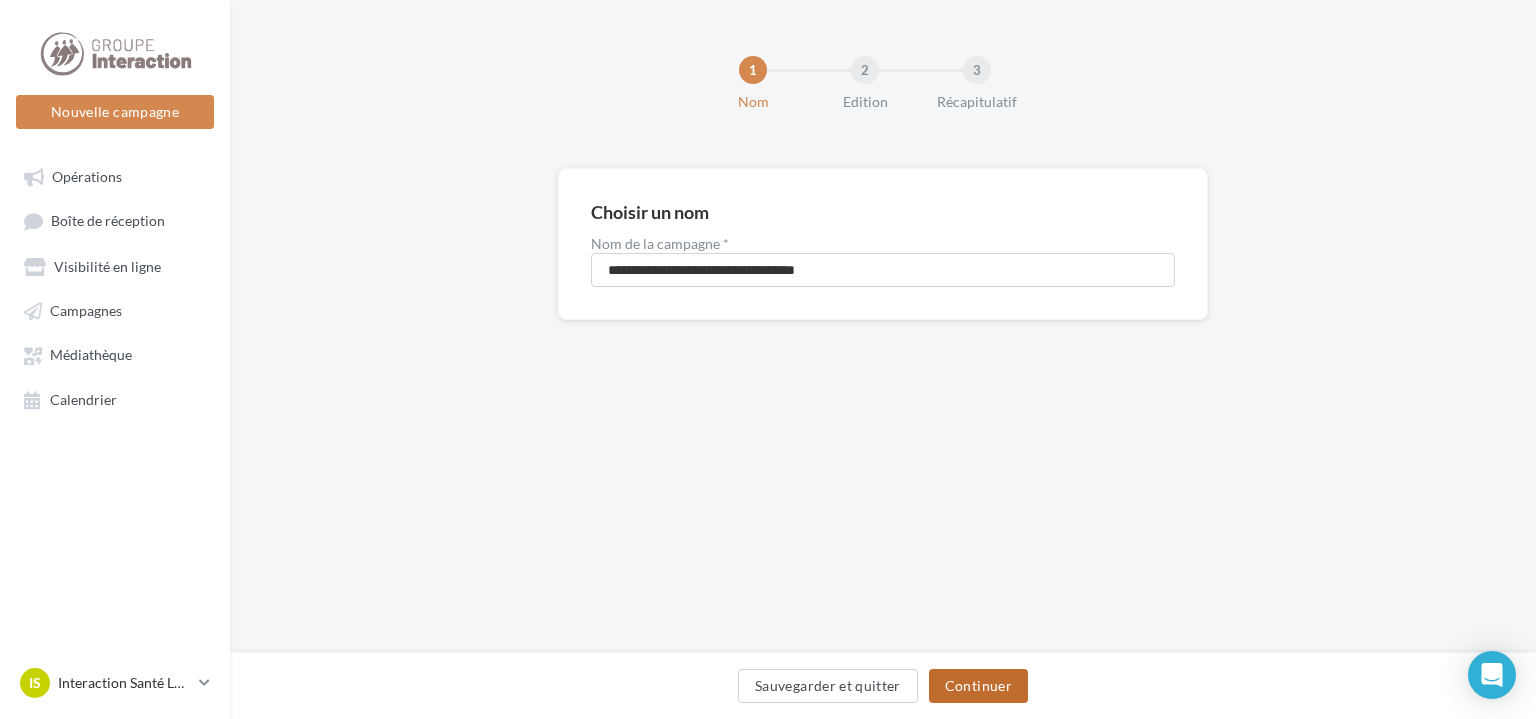 click on "Continuer" at bounding box center [978, 686] 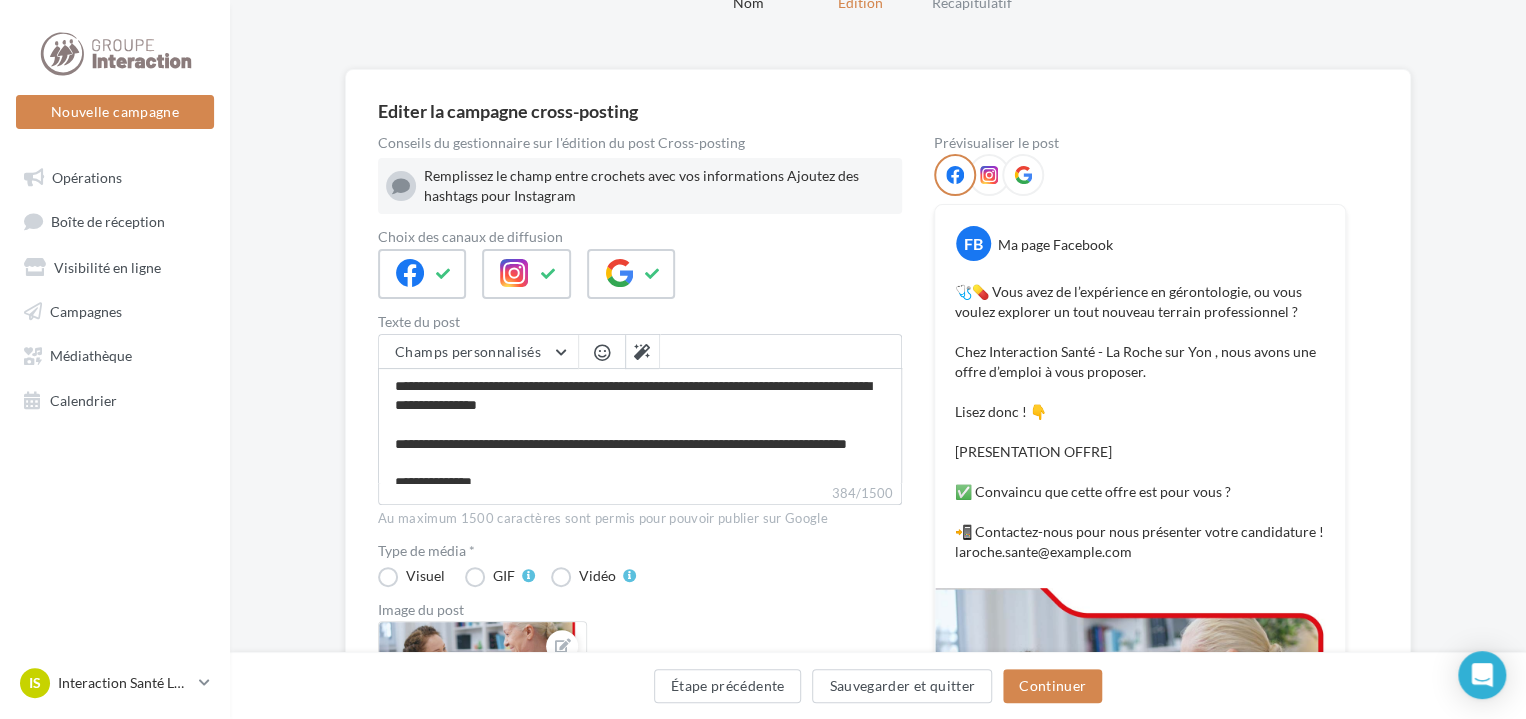 scroll, scrollTop: 100, scrollLeft: 0, axis: vertical 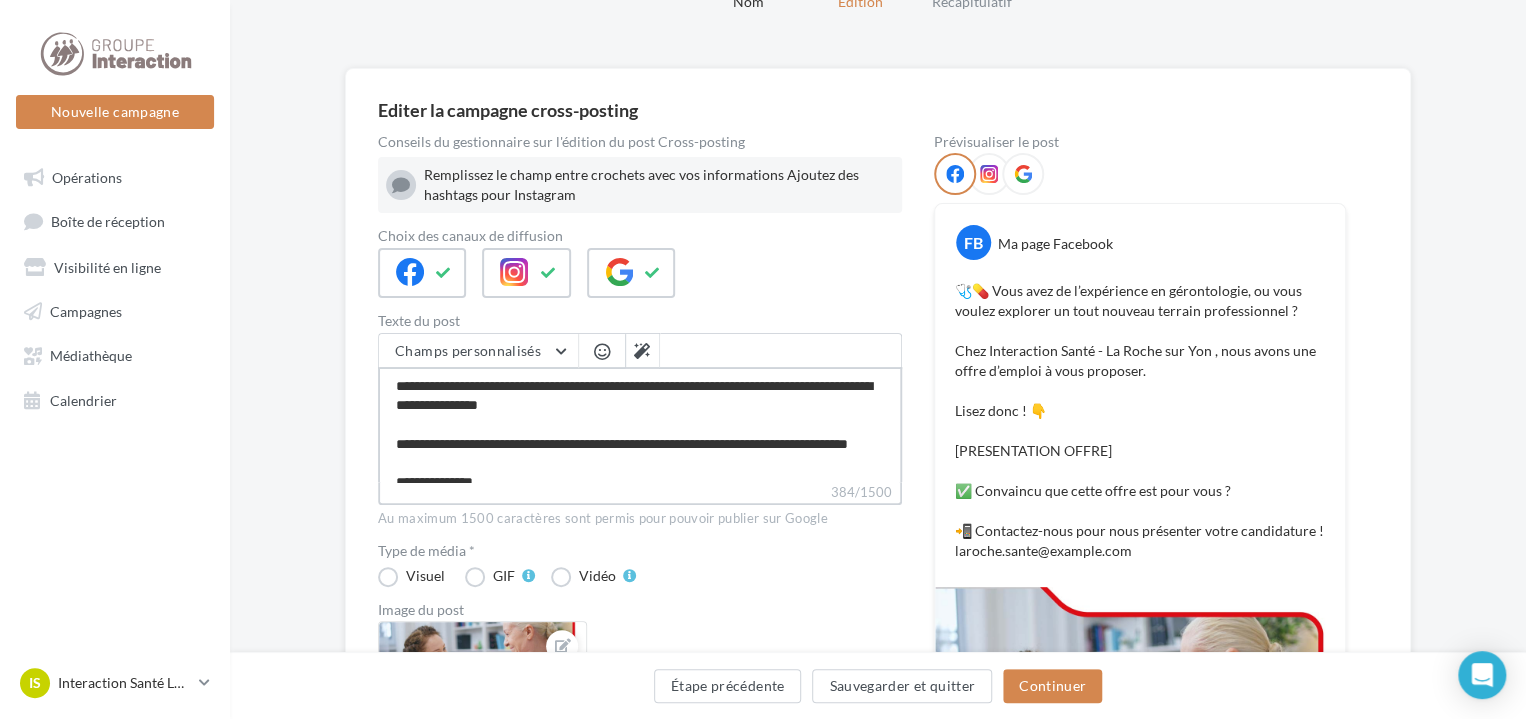 drag, startPoint x: 611, startPoint y: 388, endPoint x: 807, endPoint y: 408, distance: 197.01776 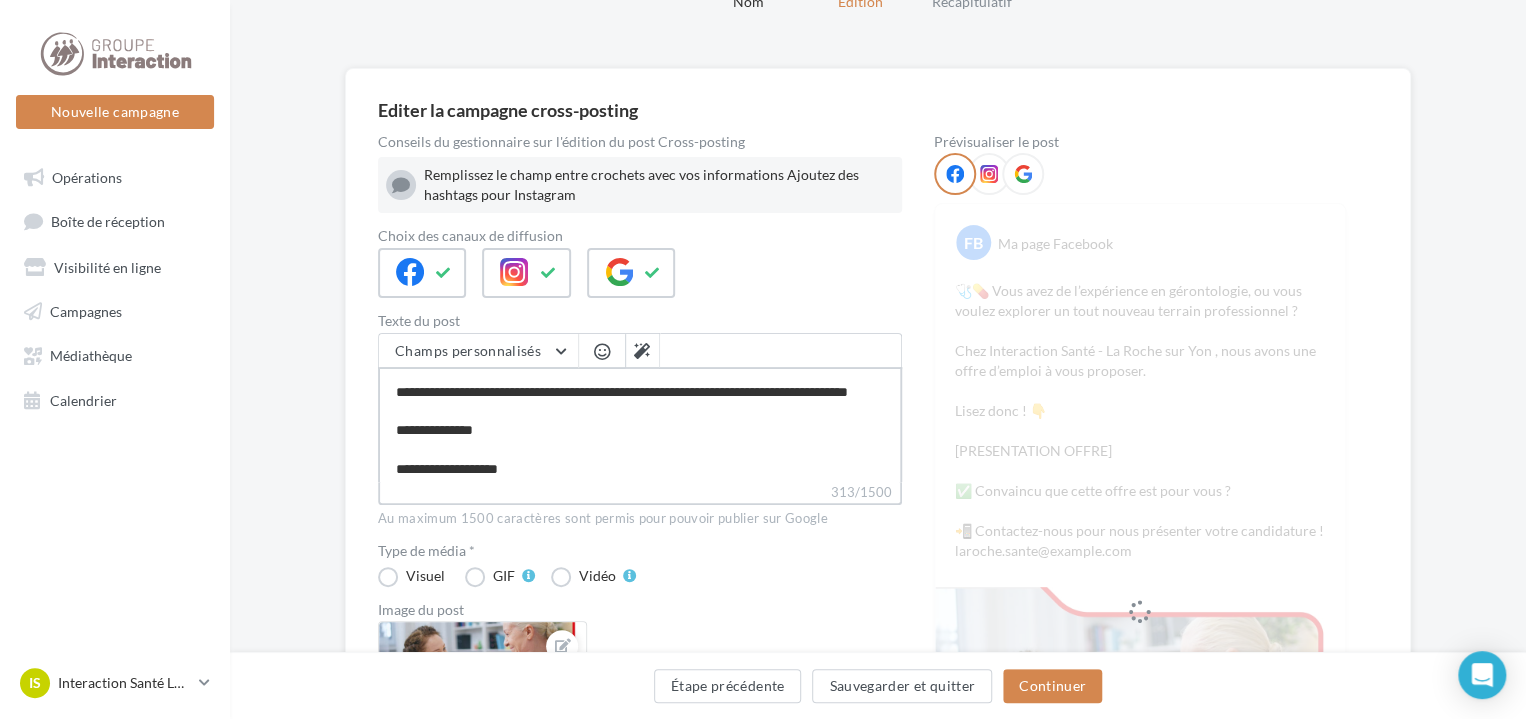 scroll, scrollTop: 0, scrollLeft: 0, axis: both 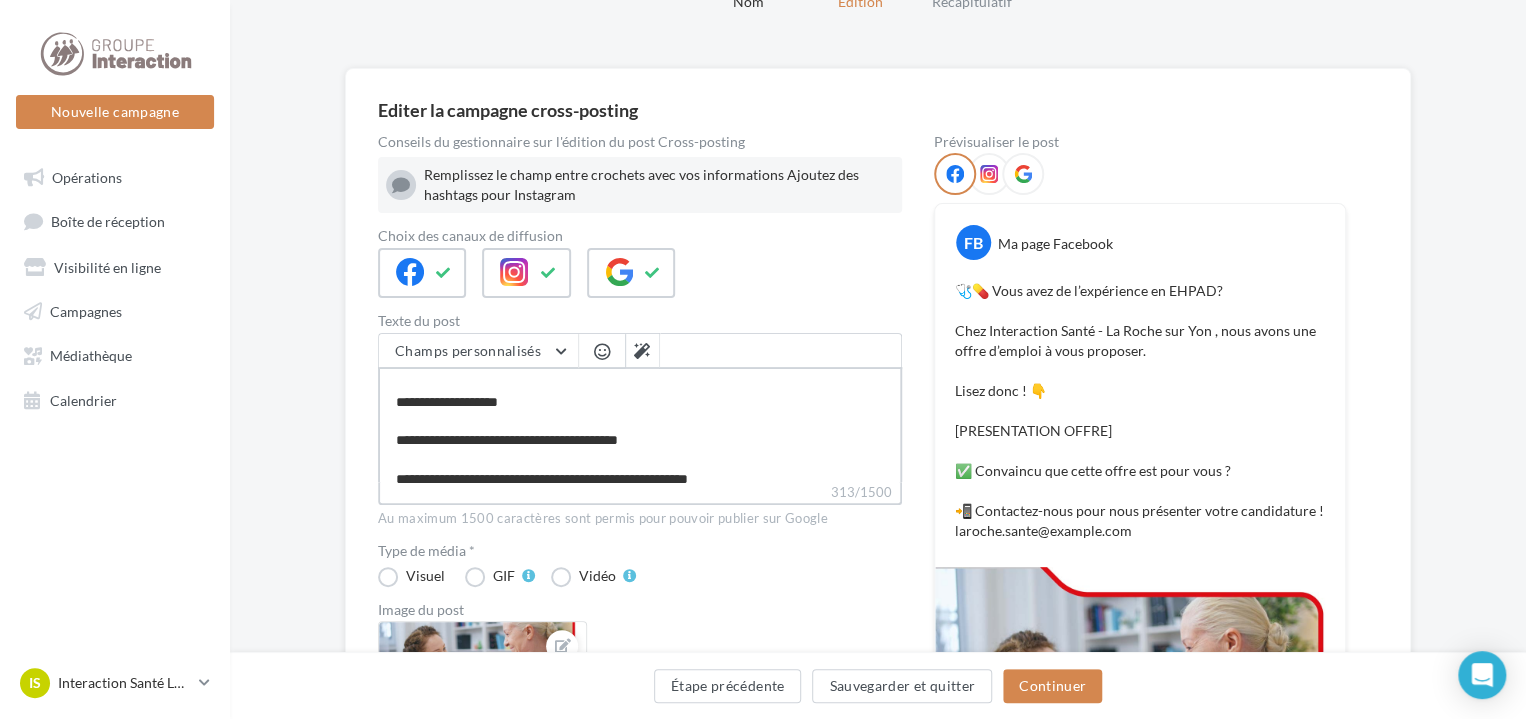 drag, startPoint x: 393, startPoint y: 413, endPoint x: 611, endPoint y: 421, distance: 218.14674 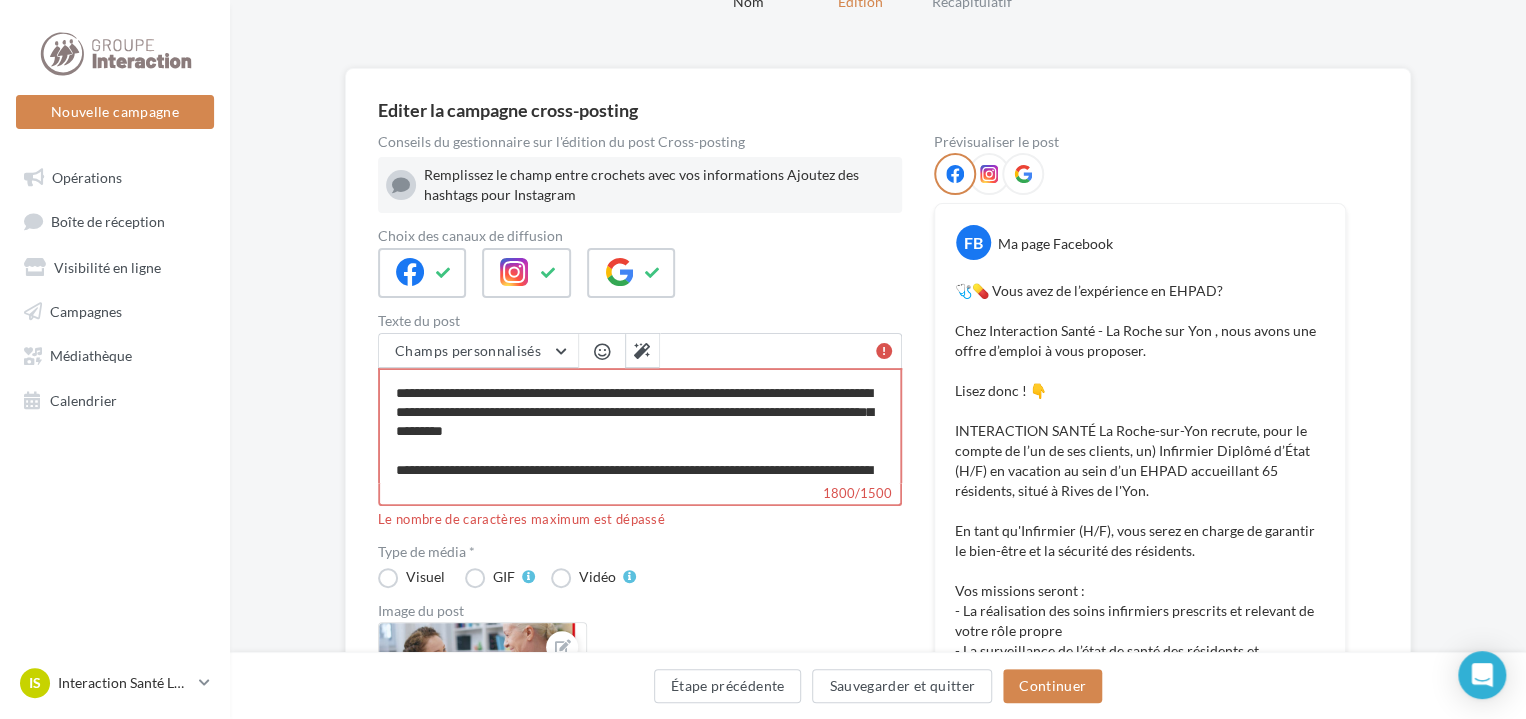 scroll, scrollTop: 144, scrollLeft: 0, axis: vertical 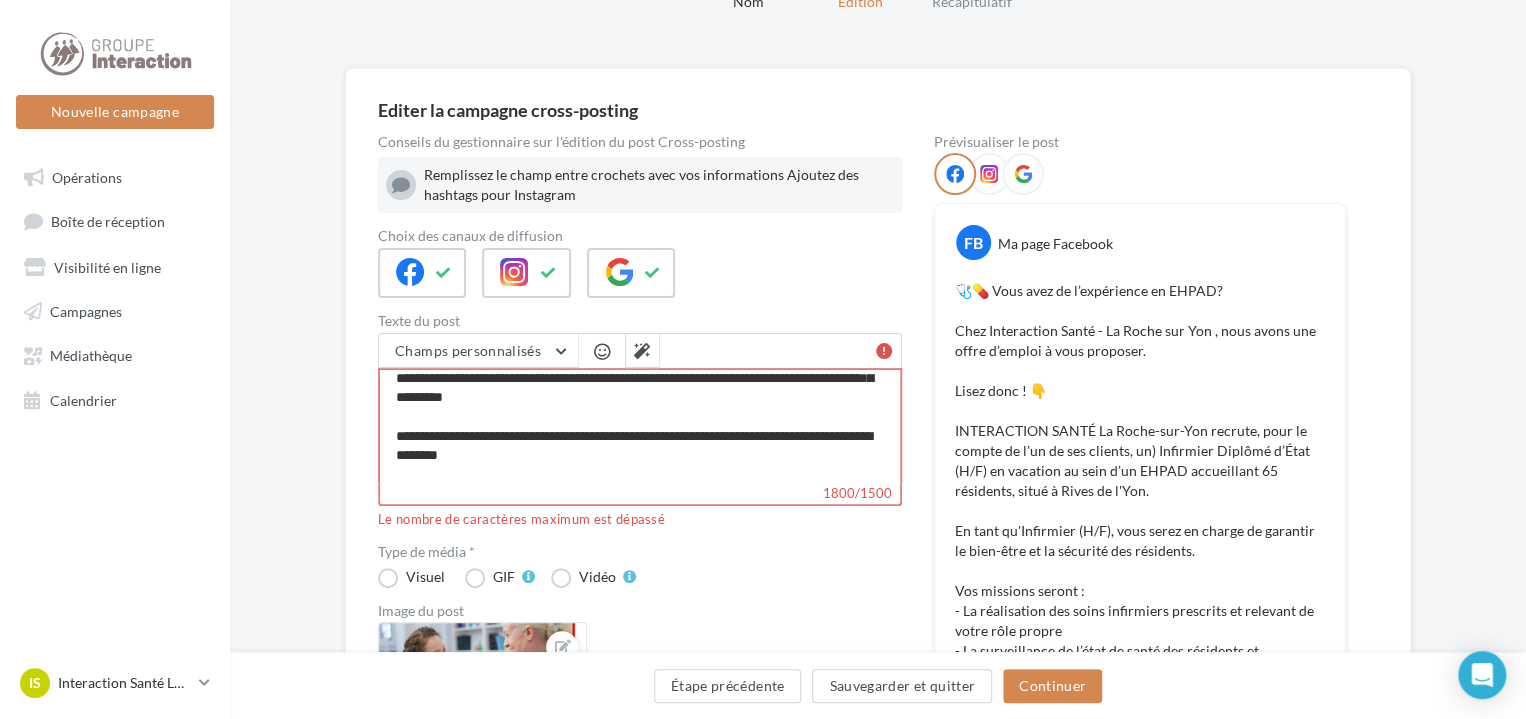 drag, startPoint x: 579, startPoint y: 416, endPoint x: 680, endPoint y: 421, distance: 101.12369 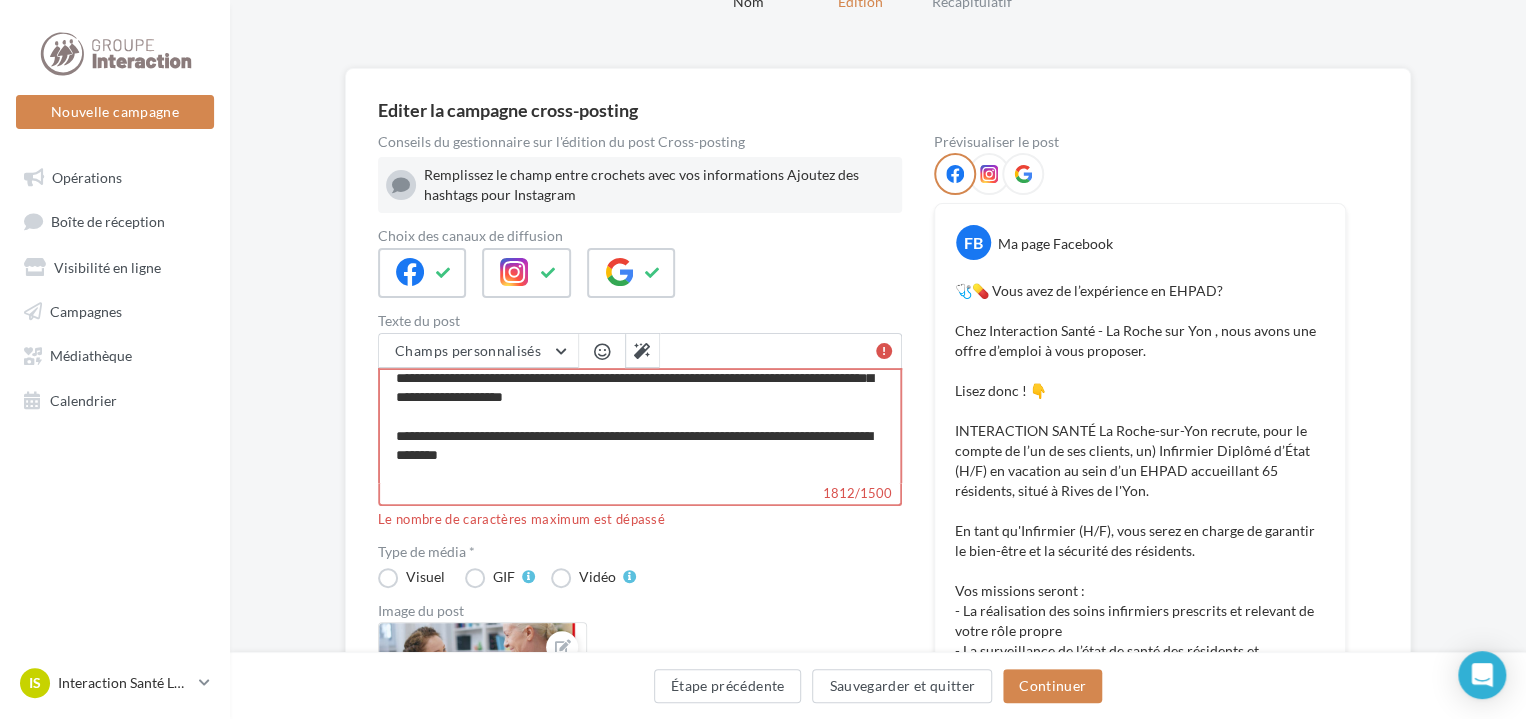 scroll, scrollTop: 0, scrollLeft: 0, axis: both 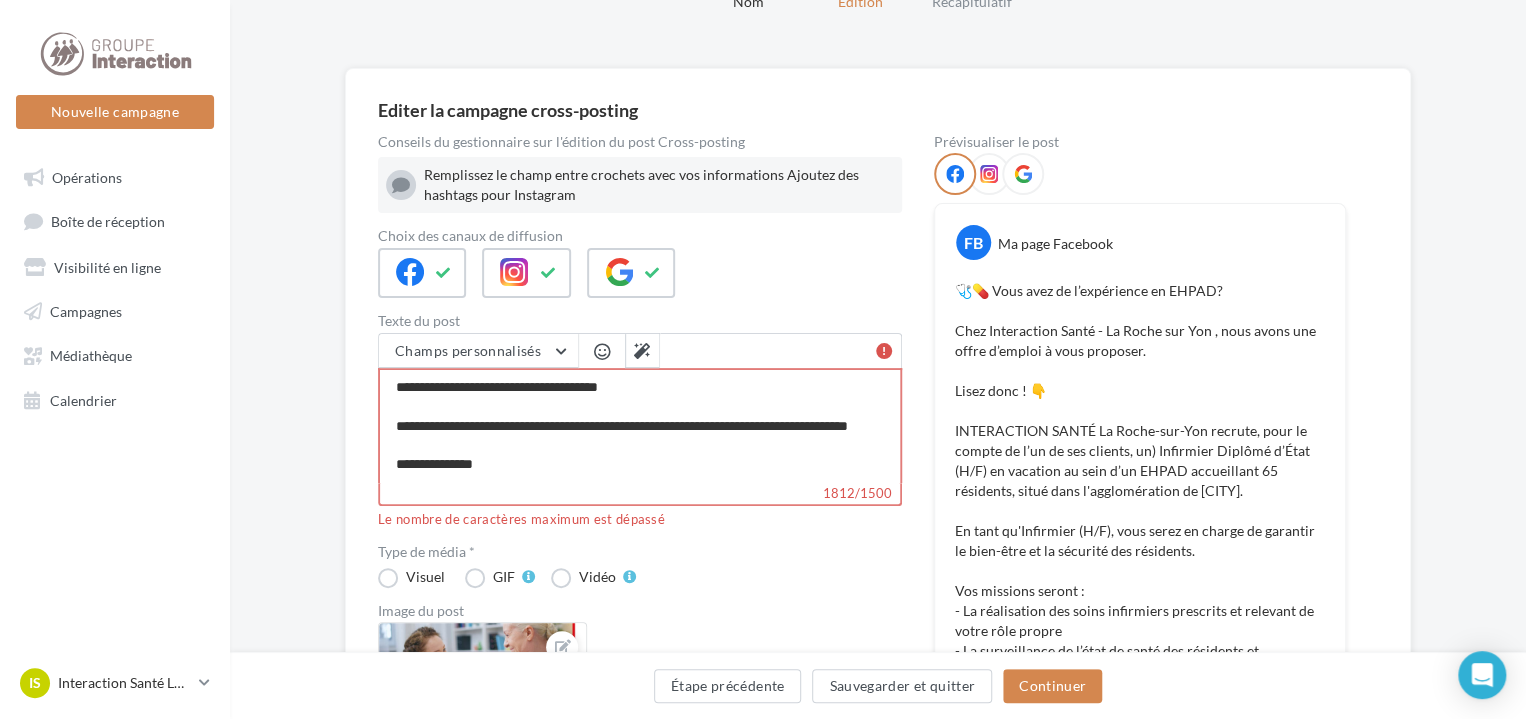click on "1812/1500" at bounding box center [640, 425] 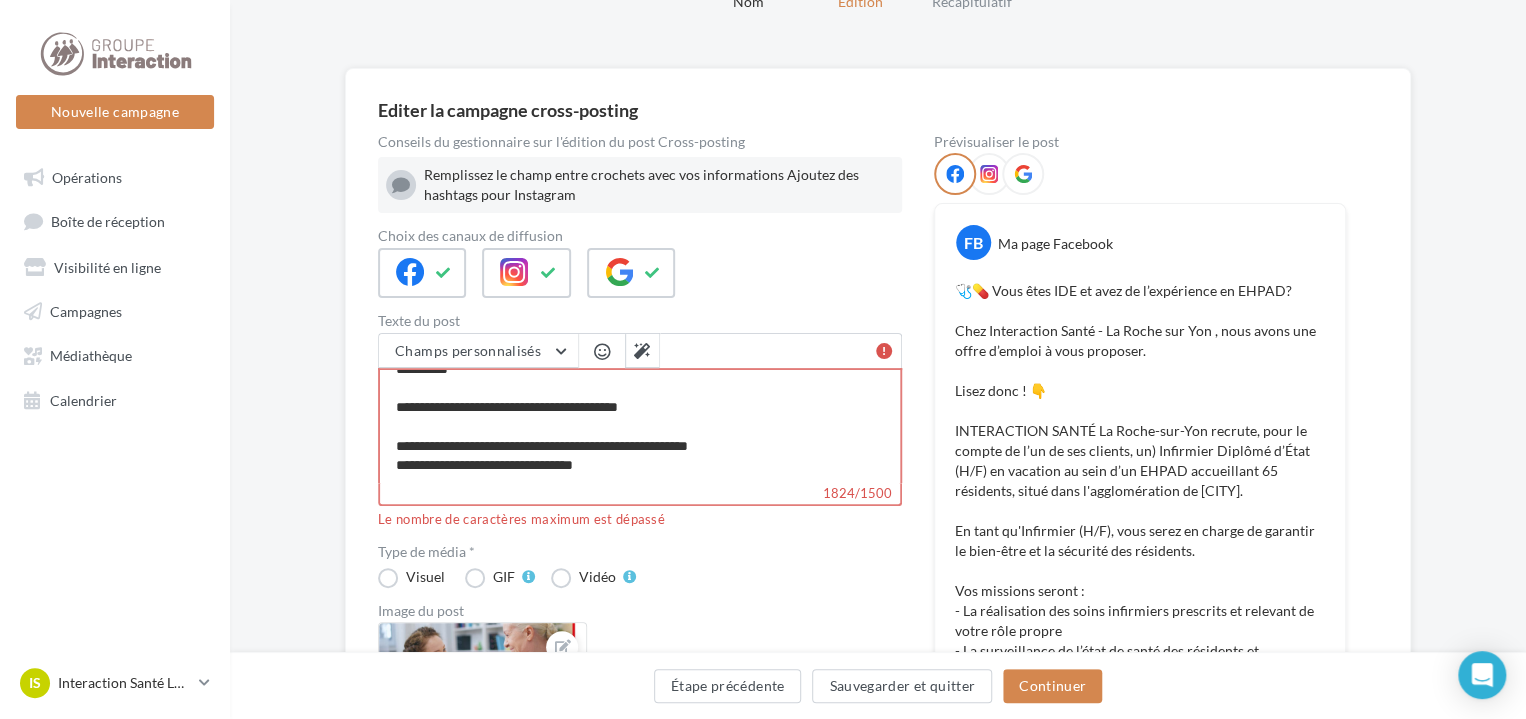 scroll, scrollTop: 768, scrollLeft: 0, axis: vertical 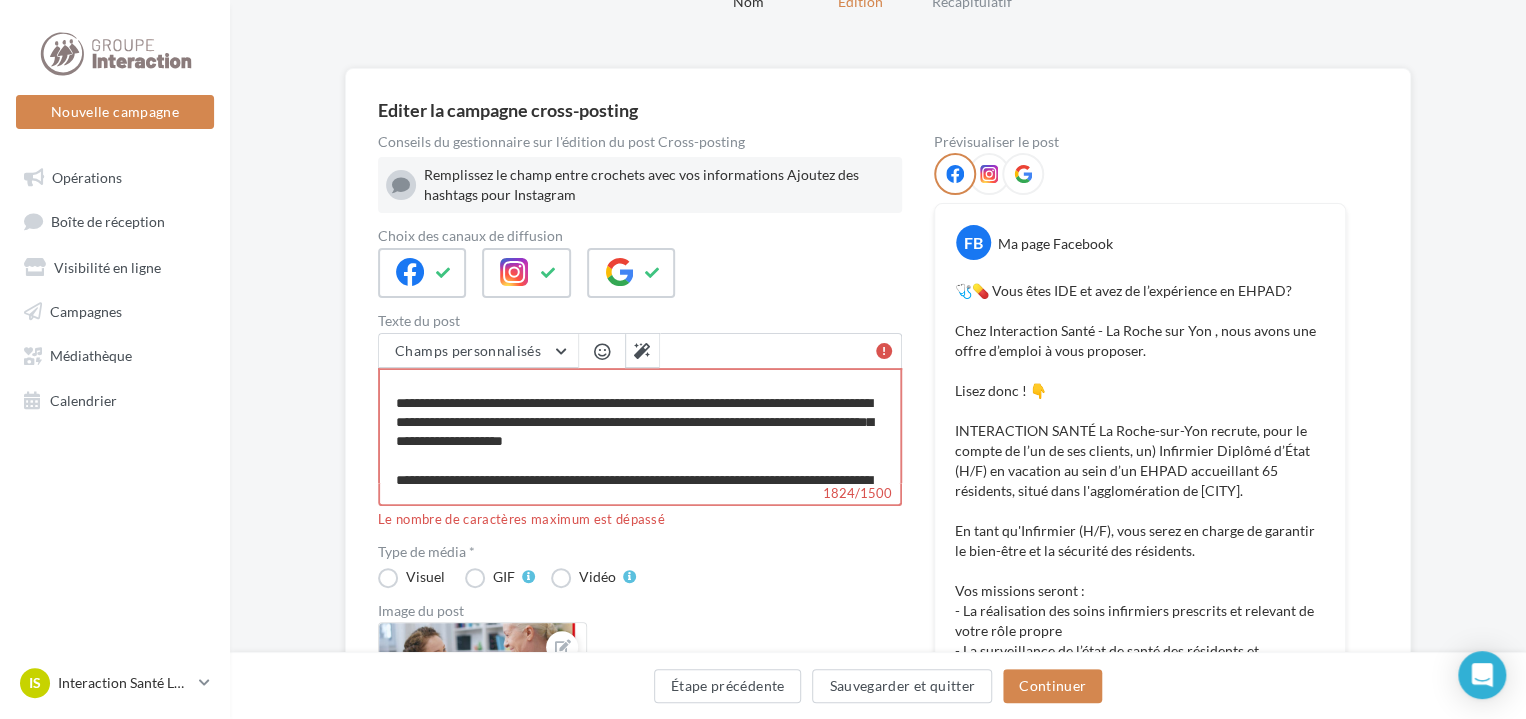 drag, startPoint x: 539, startPoint y: 422, endPoint x: 644, endPoint y: 421, distance: 105.00476 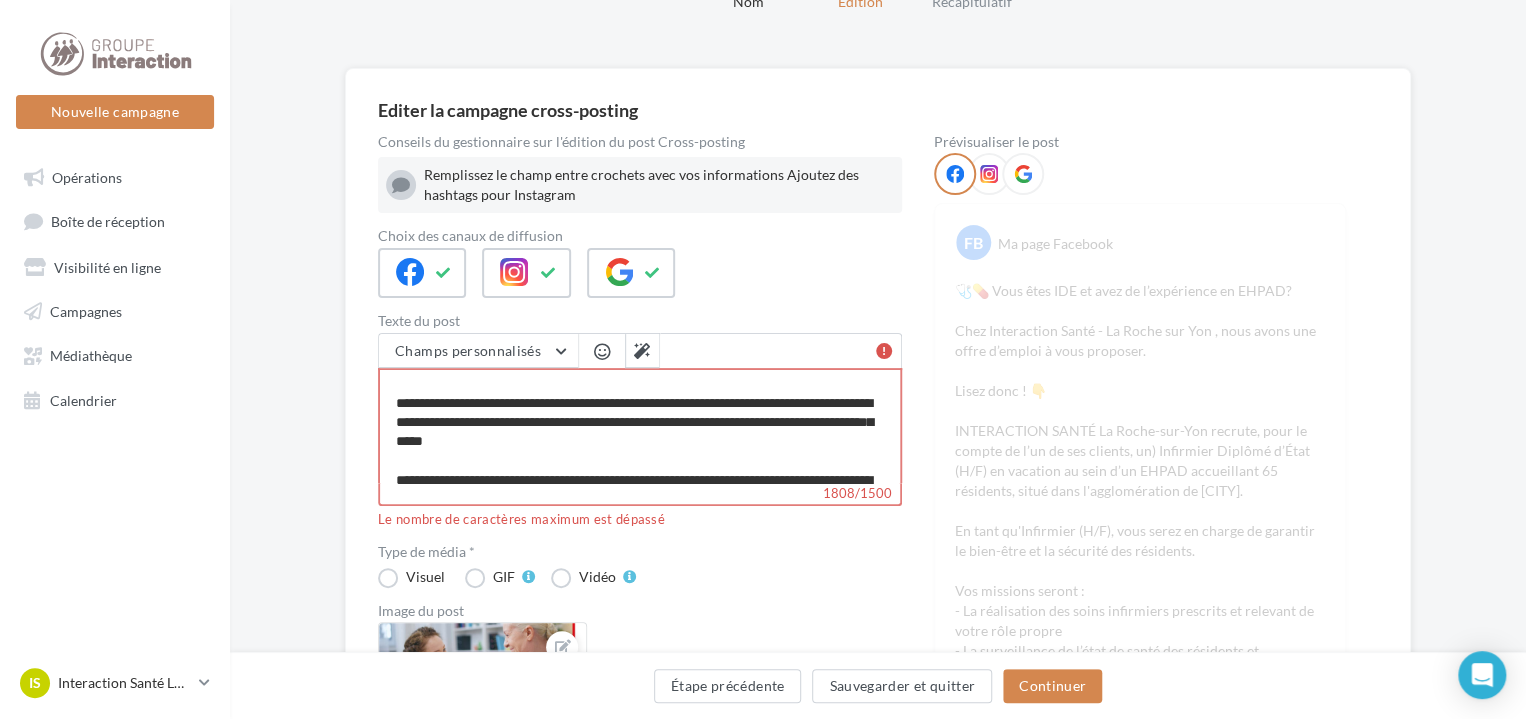 click on "1808/1500" at bounding box center (640, 425) 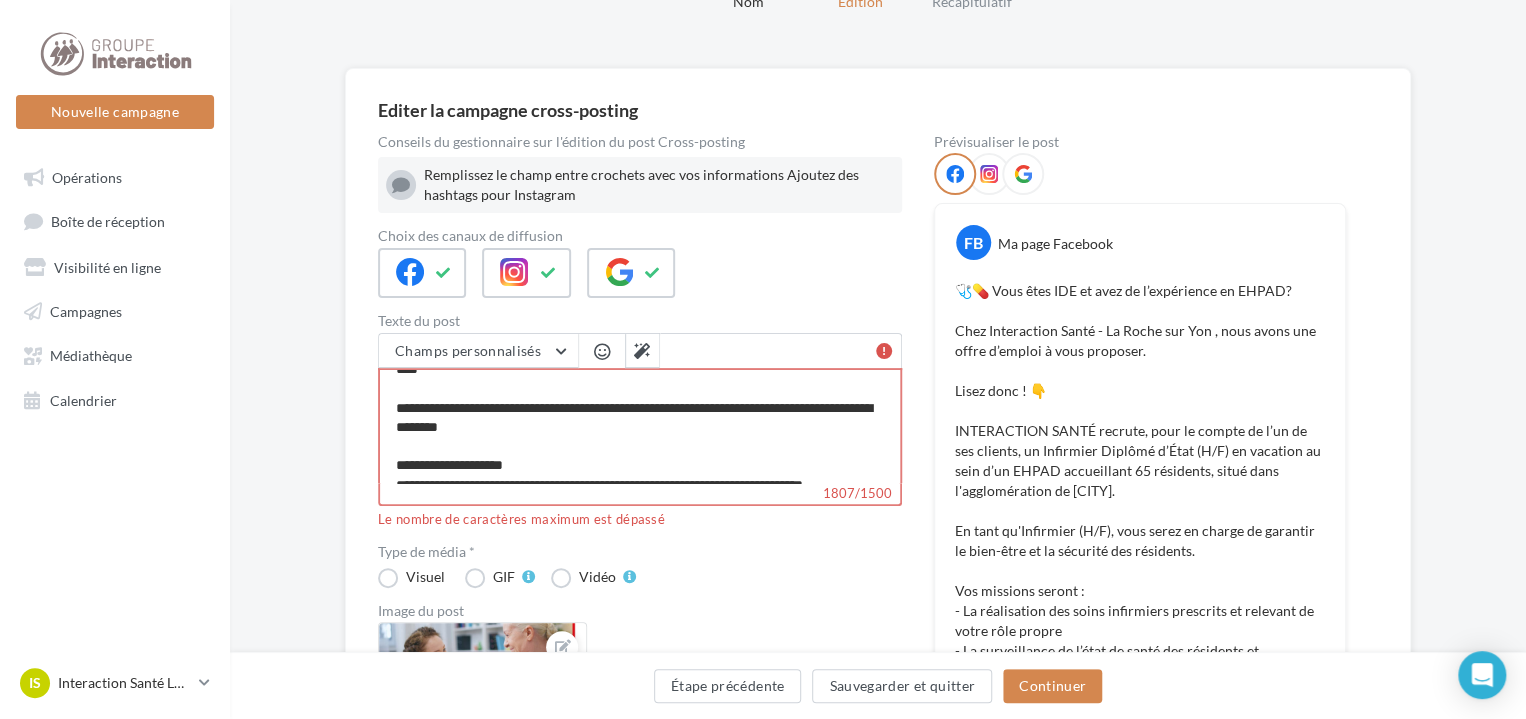 scroll, scrollTop: 181, scrollLeft: 0, axis: vertical 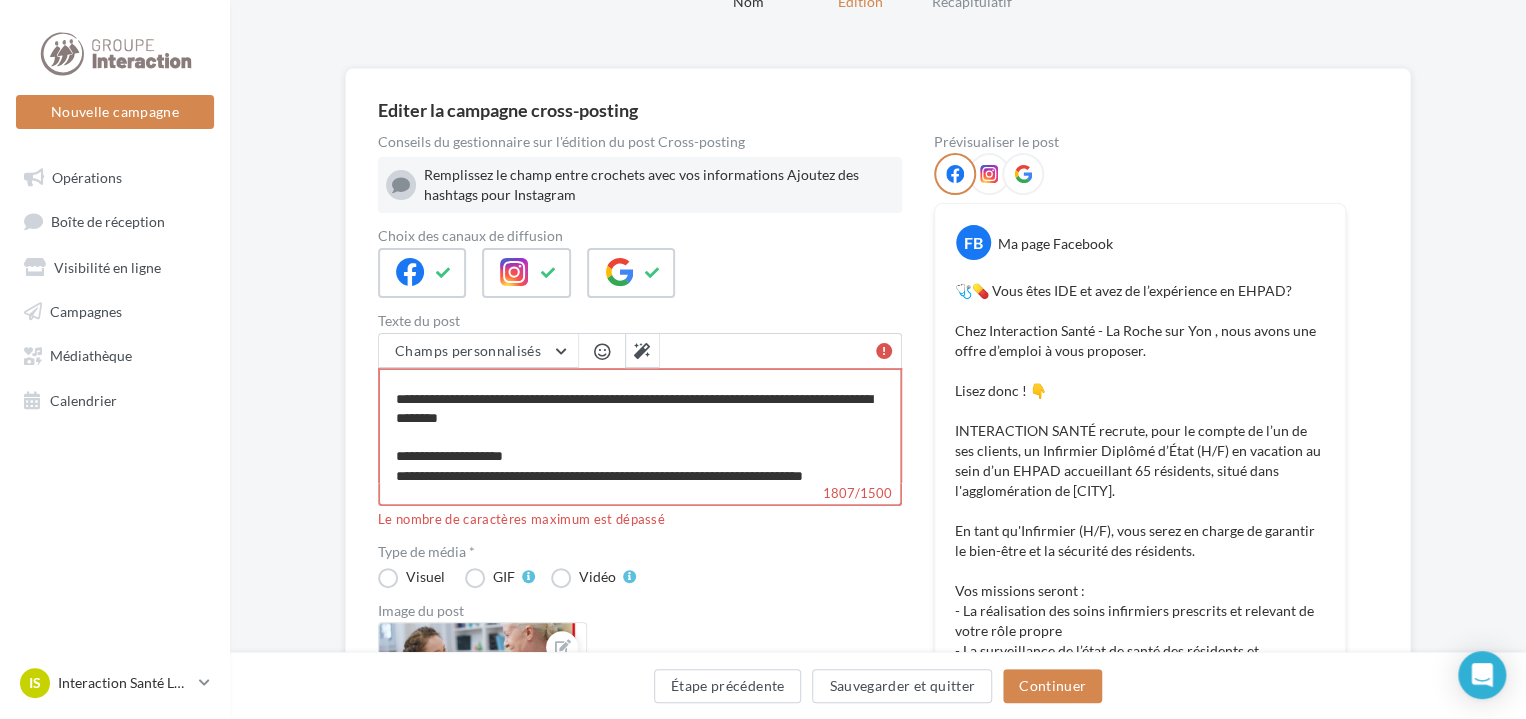 drag, startPoint x: 780, startPoint y: 443, endPoint x: 452, endPoint y: 382, distance: 333.62405 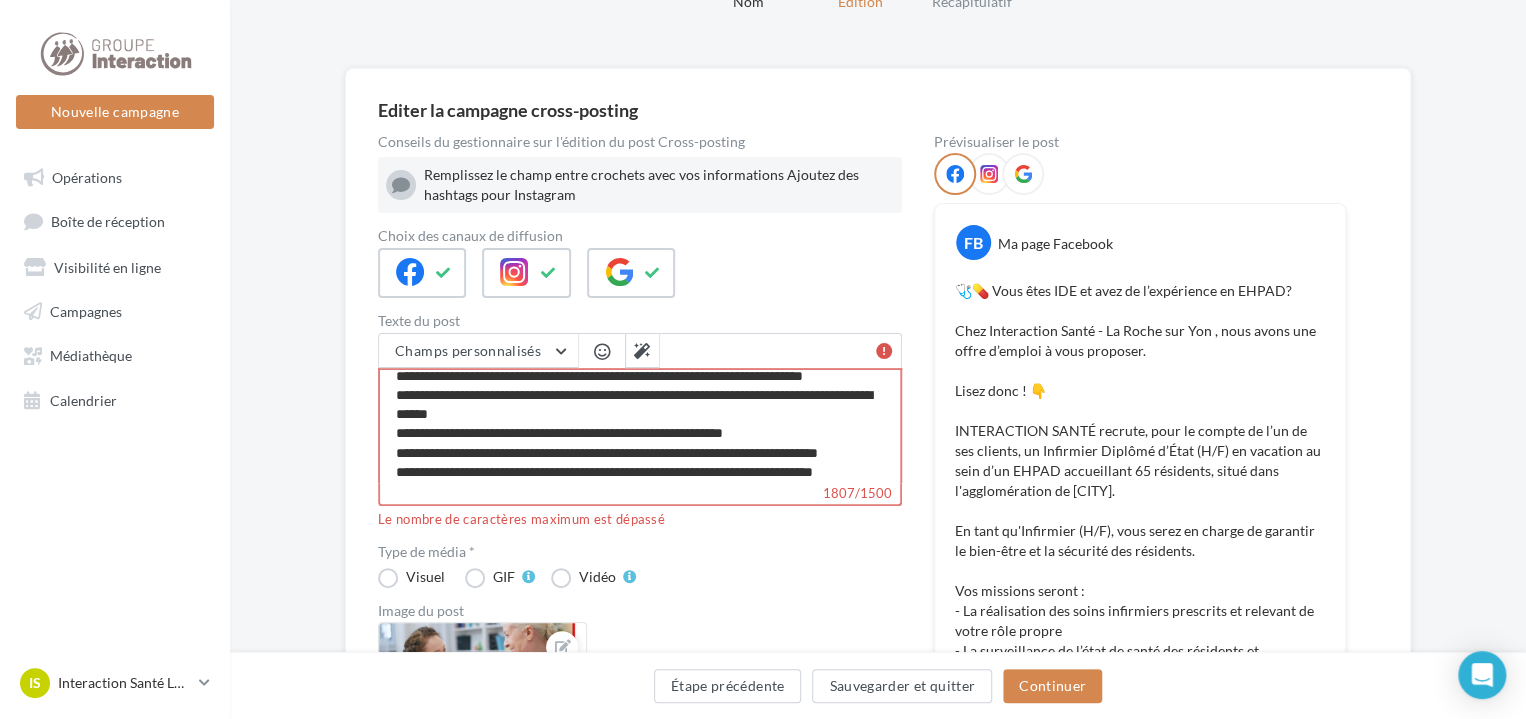scroll, scrollTop: 181, scrollLeft: 0, axis: vertical 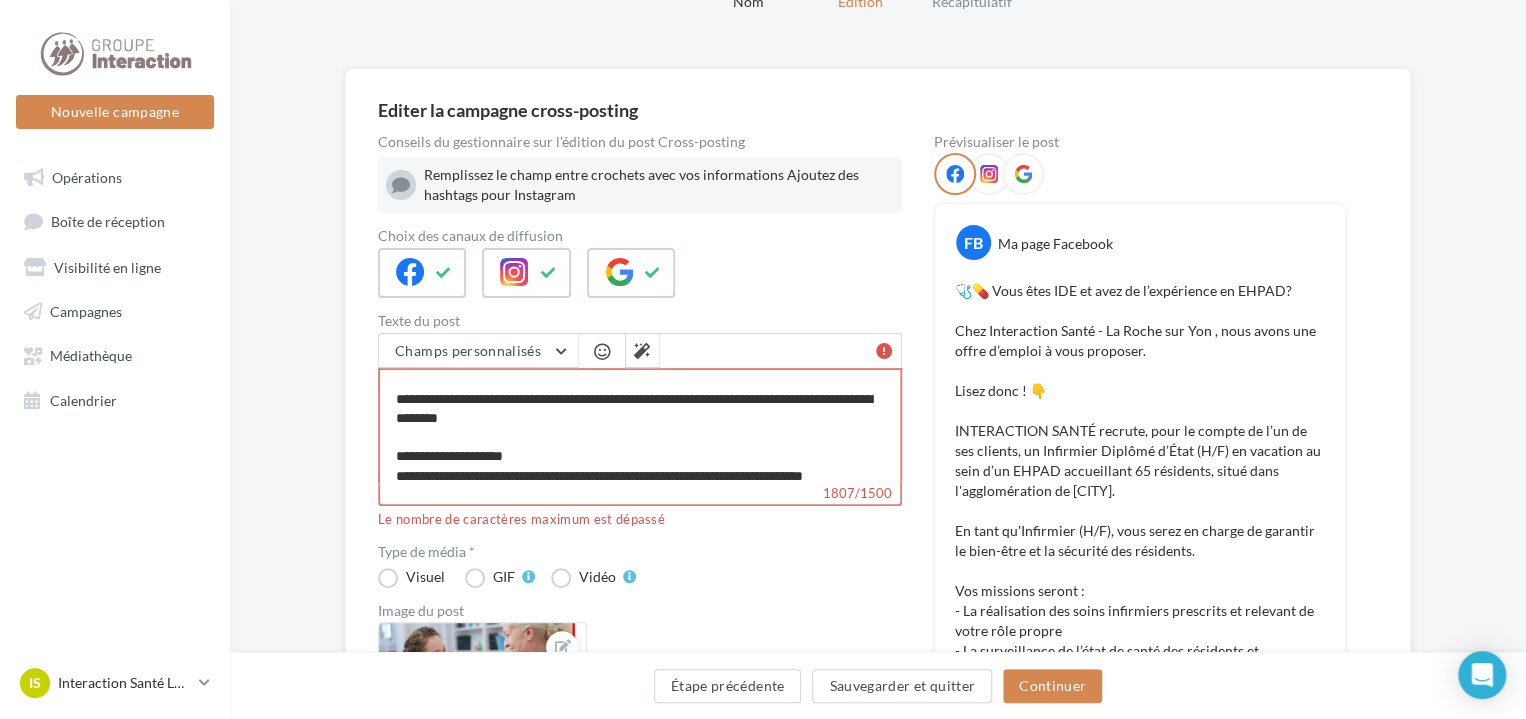 click on "1807/1500" at bounding box center (640, 425) 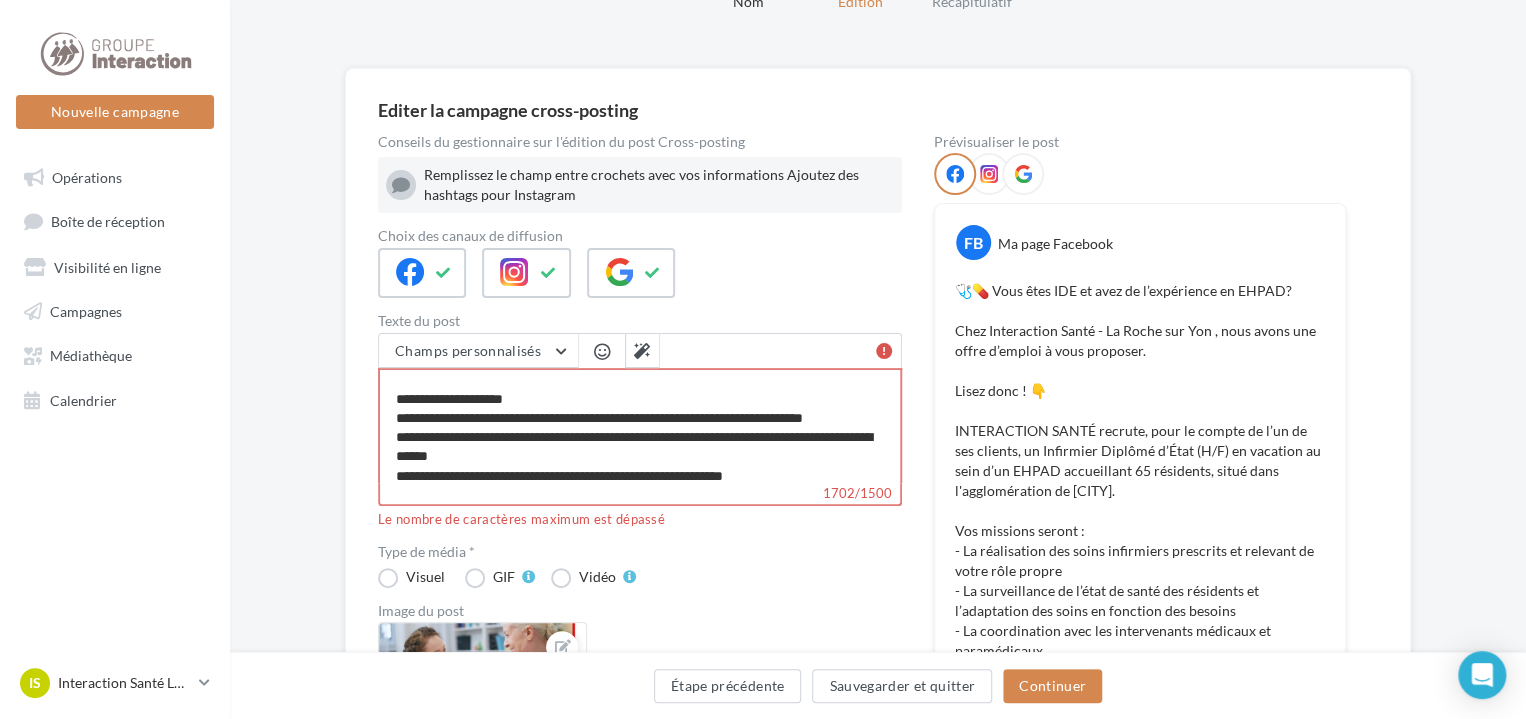 drag, startPoint x: 665, startPoint y: 433, endPoint x: 872, endPoint y: 436, distance: 207.02174 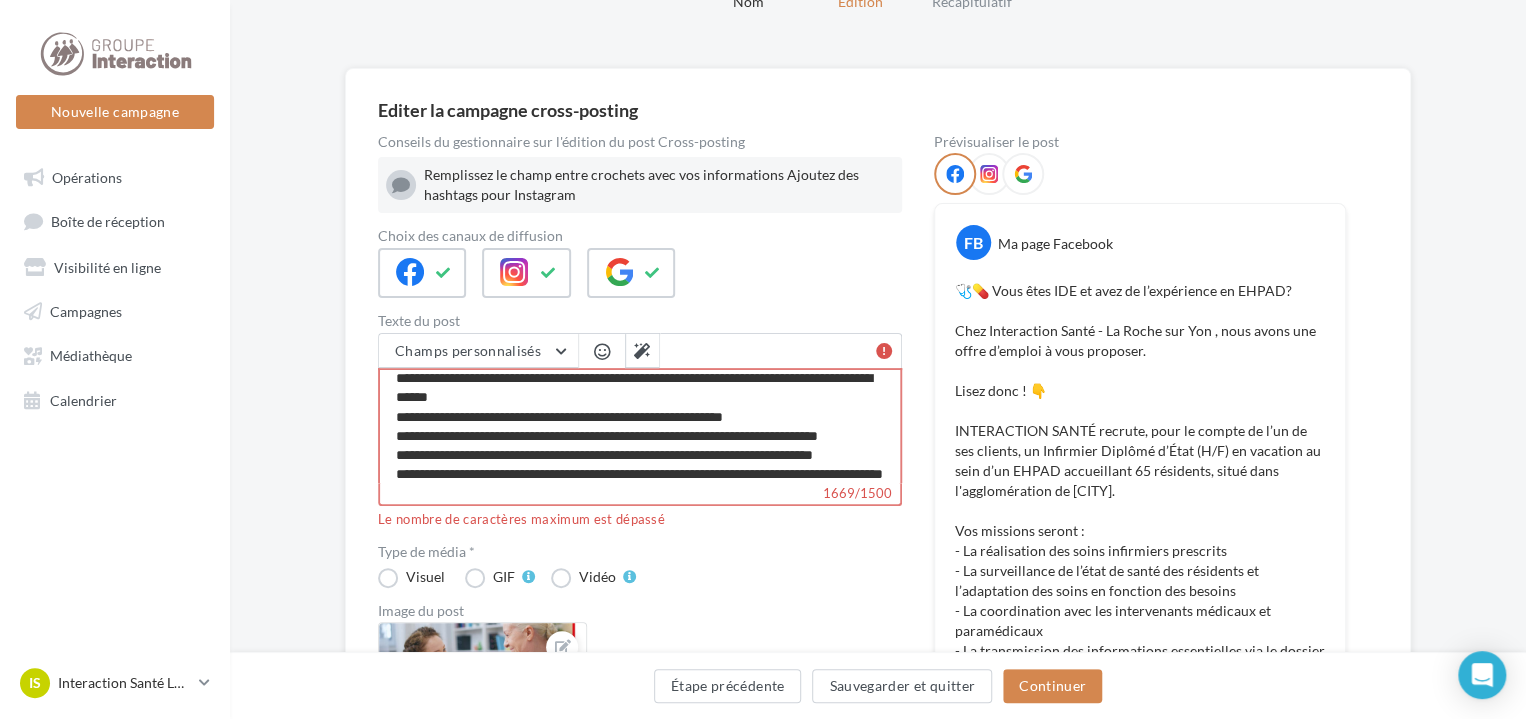 scroll, scrollTop: 281, scrollLeft: 0, axis: vertical 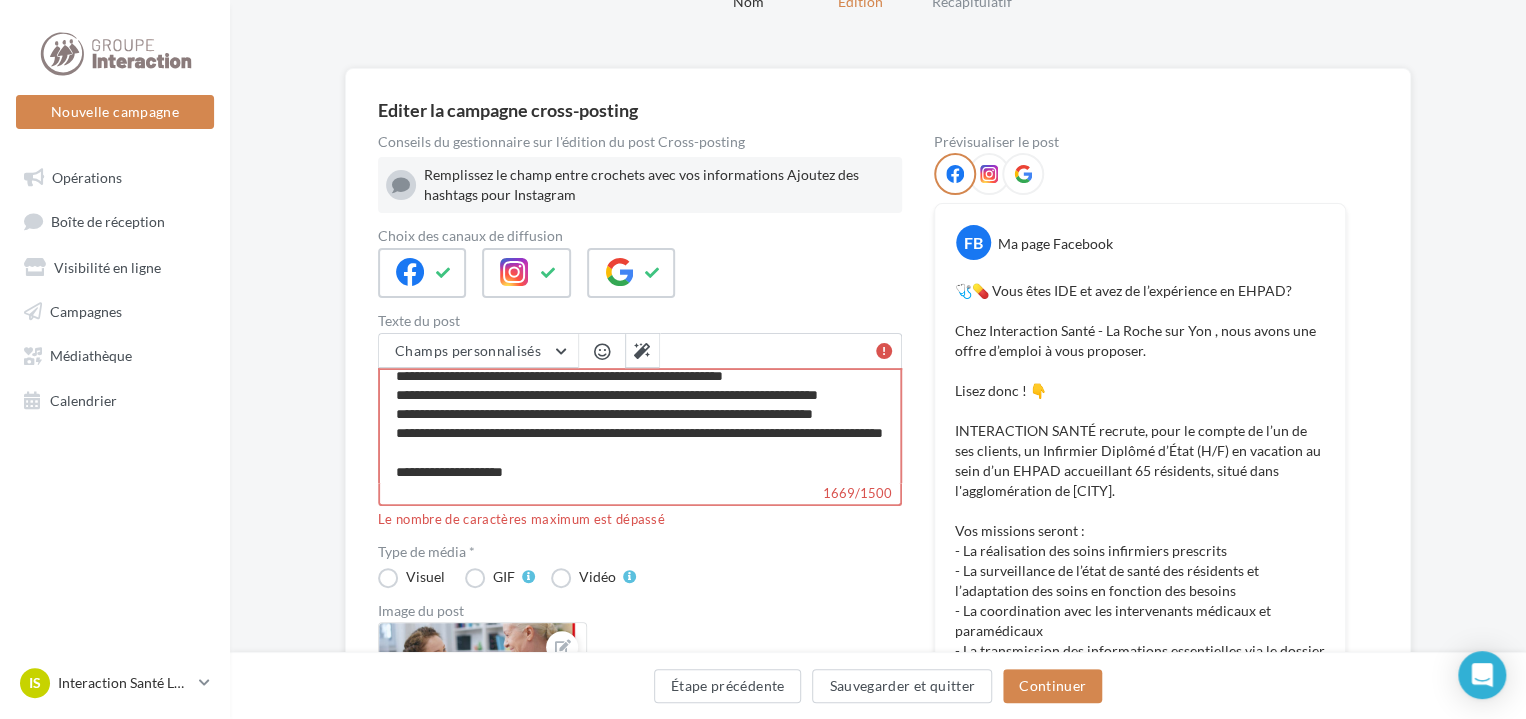drag, startPoint x: 693, startPoint y: 390, endPoint x: 796, endPoint y: 392, distance: 103.01942 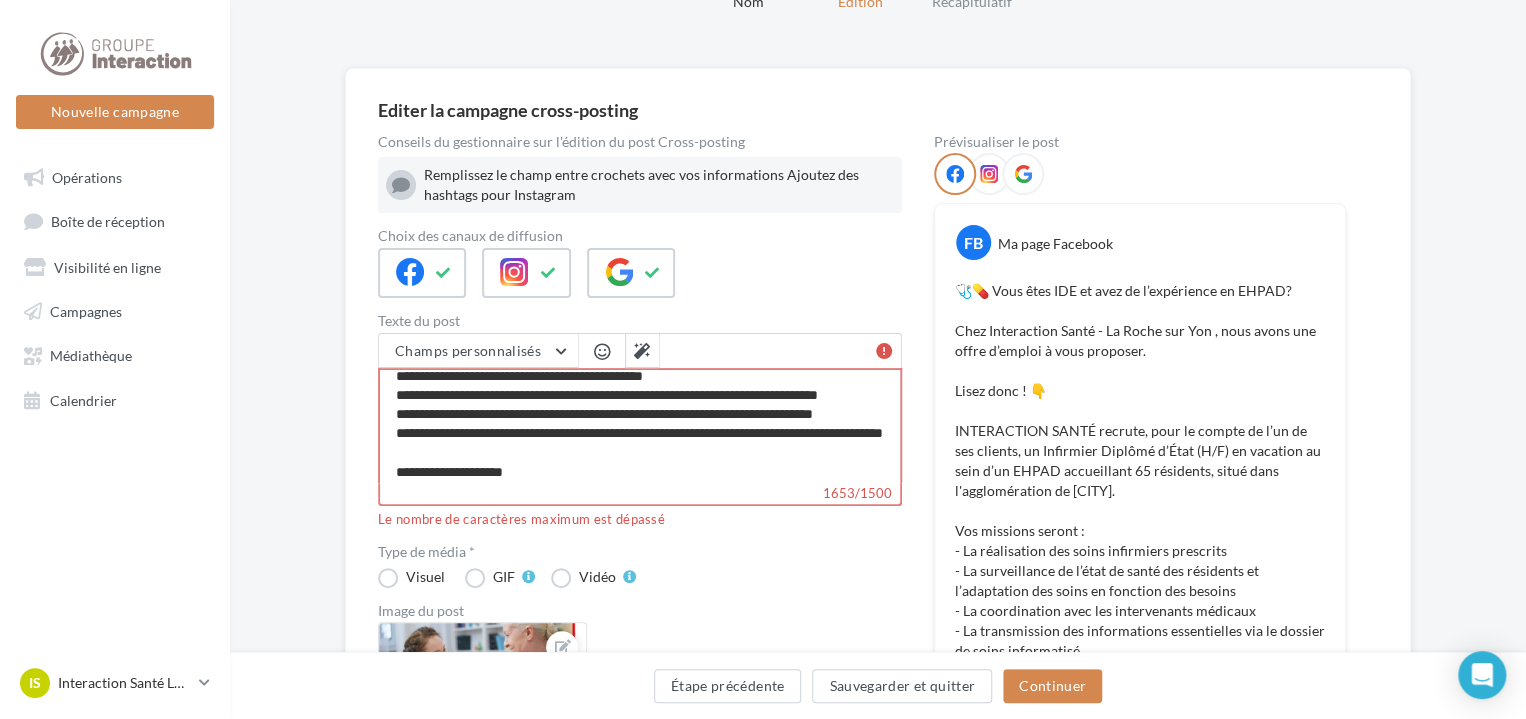 drag, startPoint x: 605, startPoint y: 415, endPoint x: 677, endPoint y: 415, distance: 72 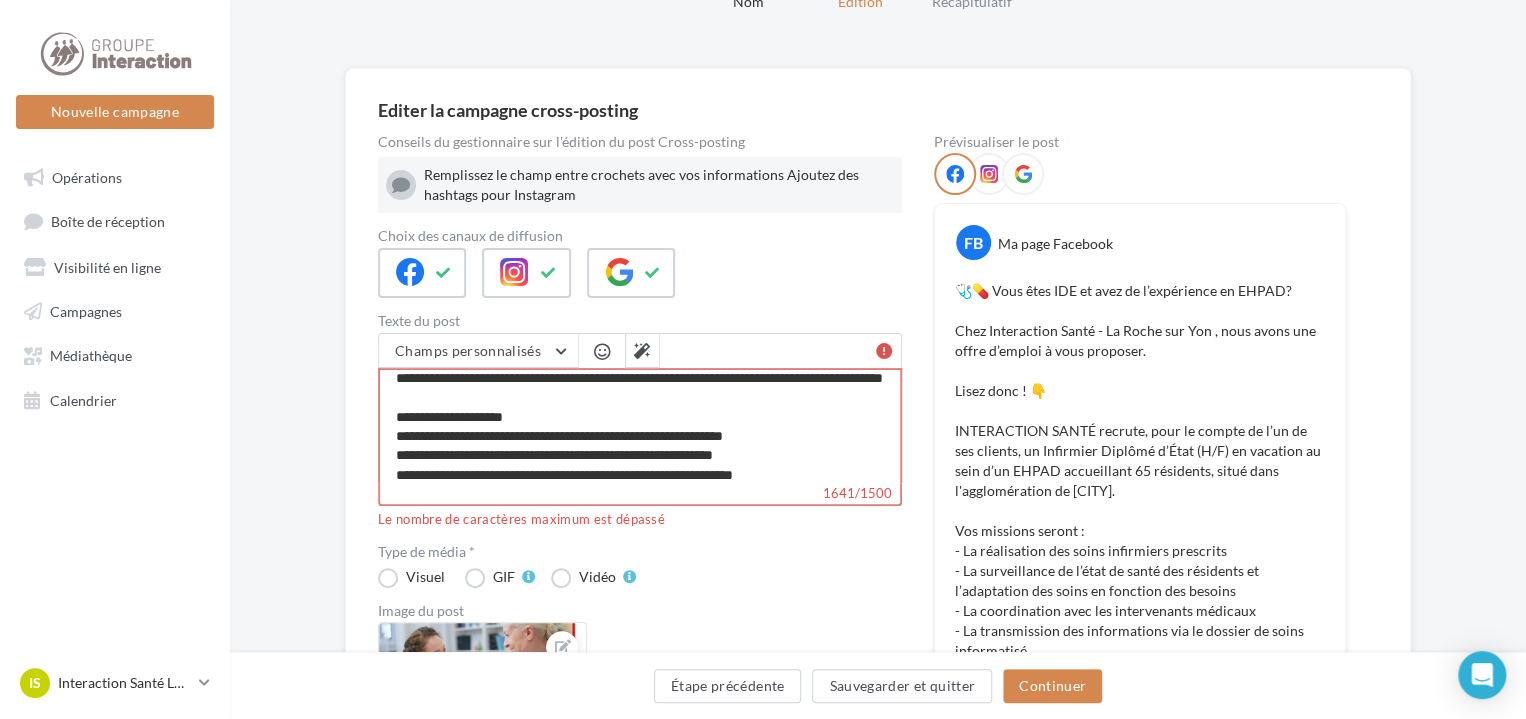 scroll, scrollTop: 340, scrollLeft: 0, axis: vertical 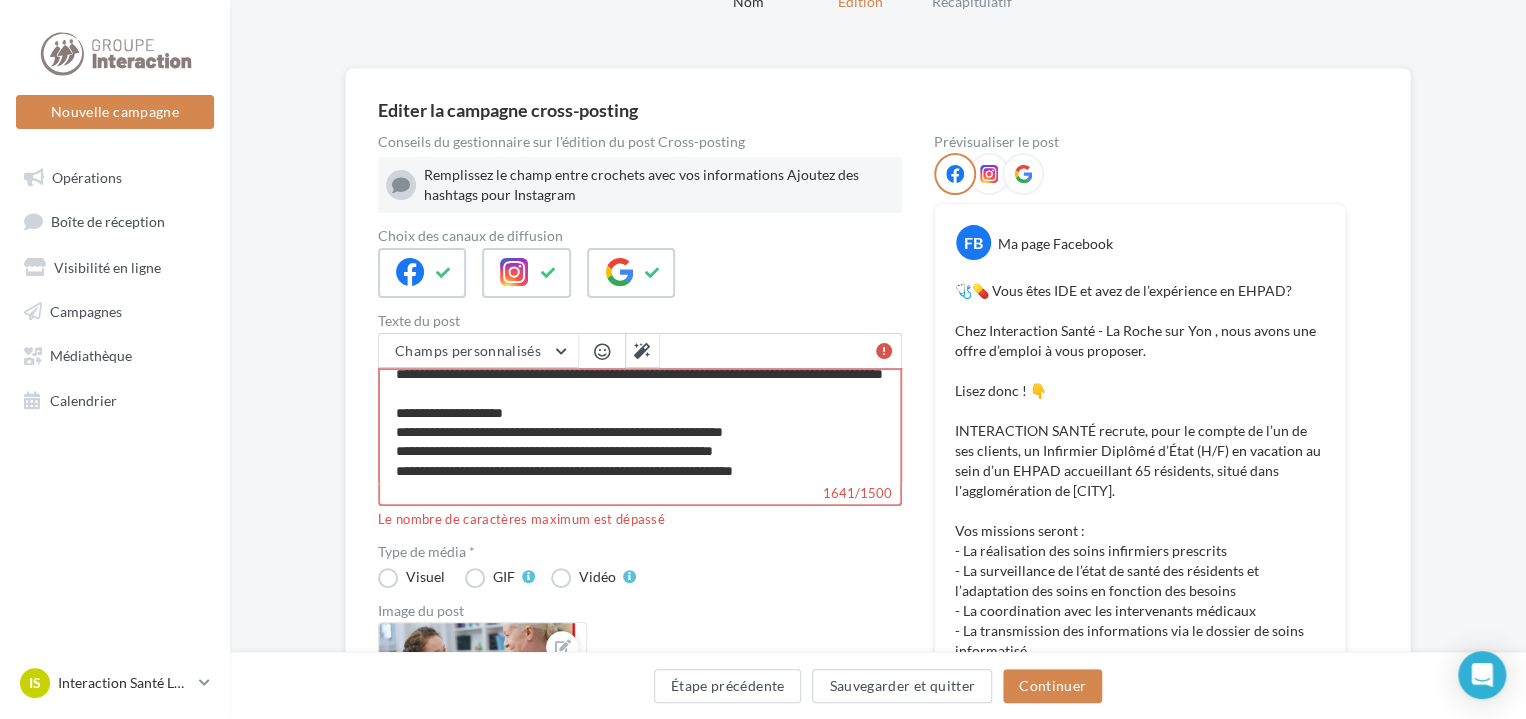 drag, startPoint x: 697, startPoint y: 474, endPoint x: 821, endPoint y: 429, distance: 131.91286 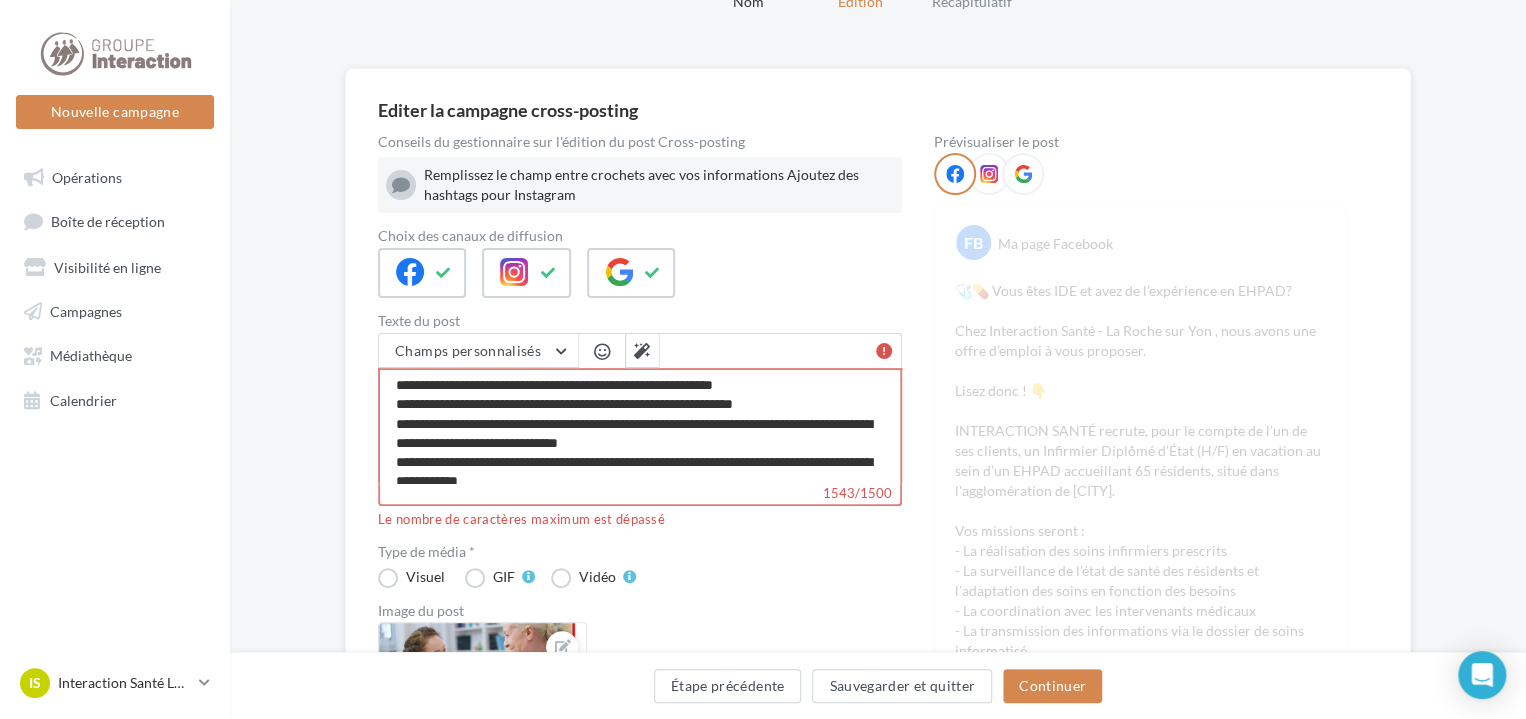 scroll, scrollTop: 340, scrollLeft: 0, axis: vertical 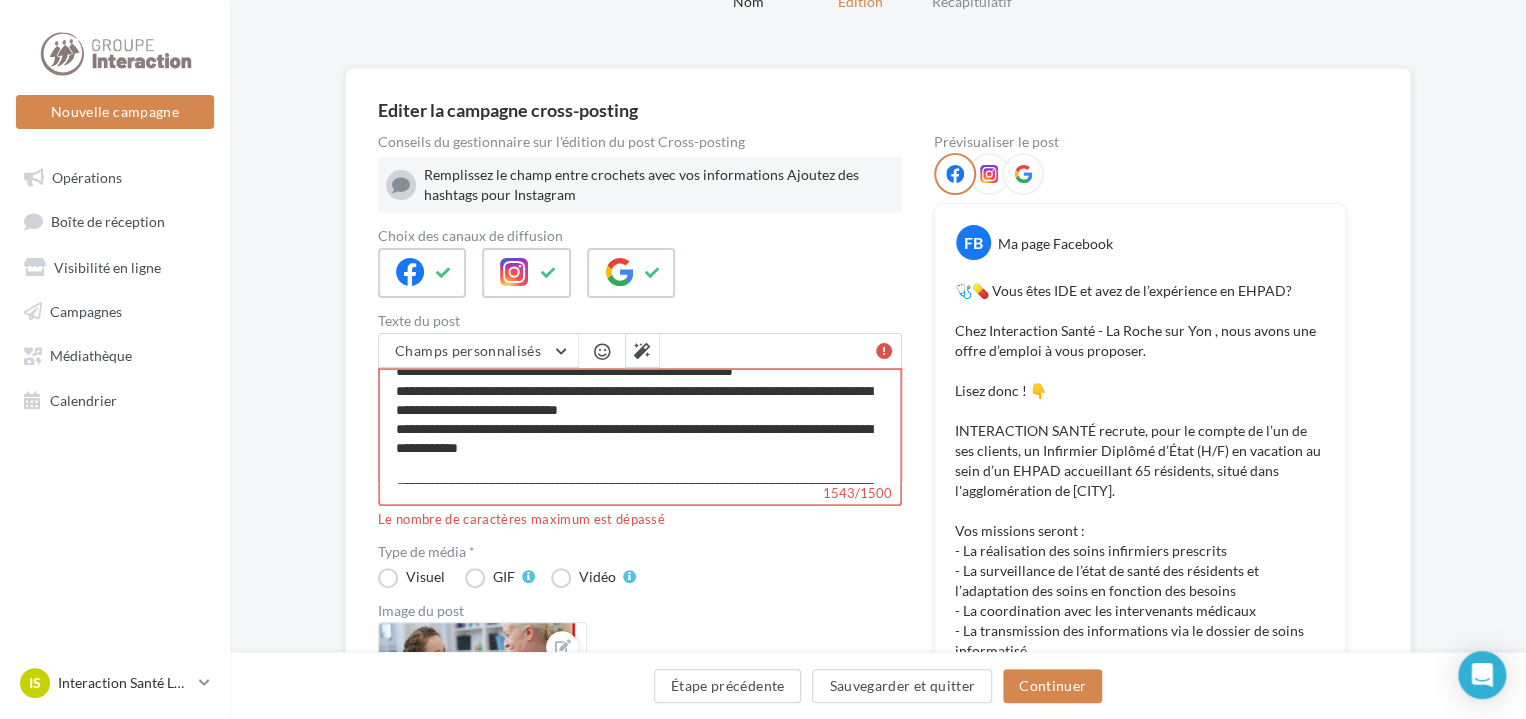 drag, startPoint x: 393, startPoint y: 430, endPoint x: 776, endPoint y: 444, distance: 383.2558 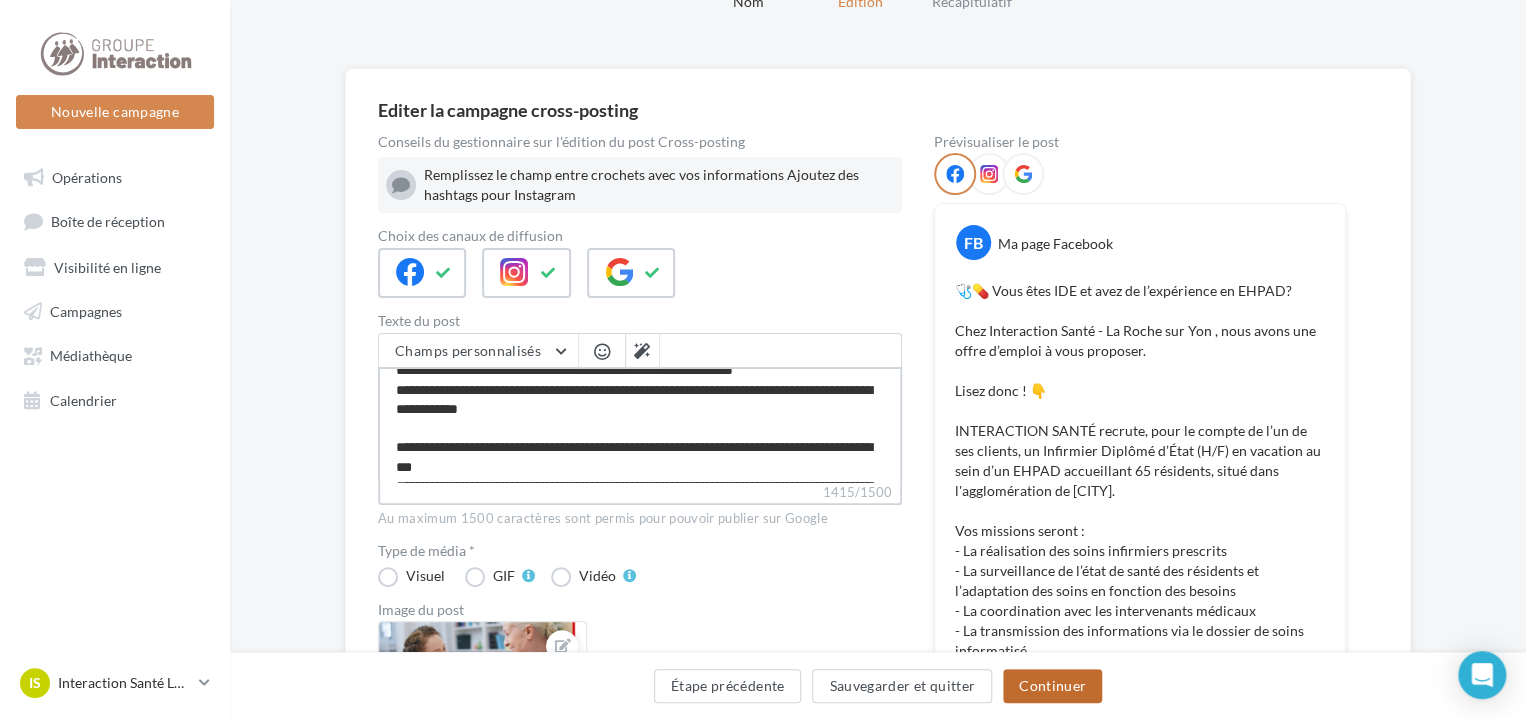 type on "**********" 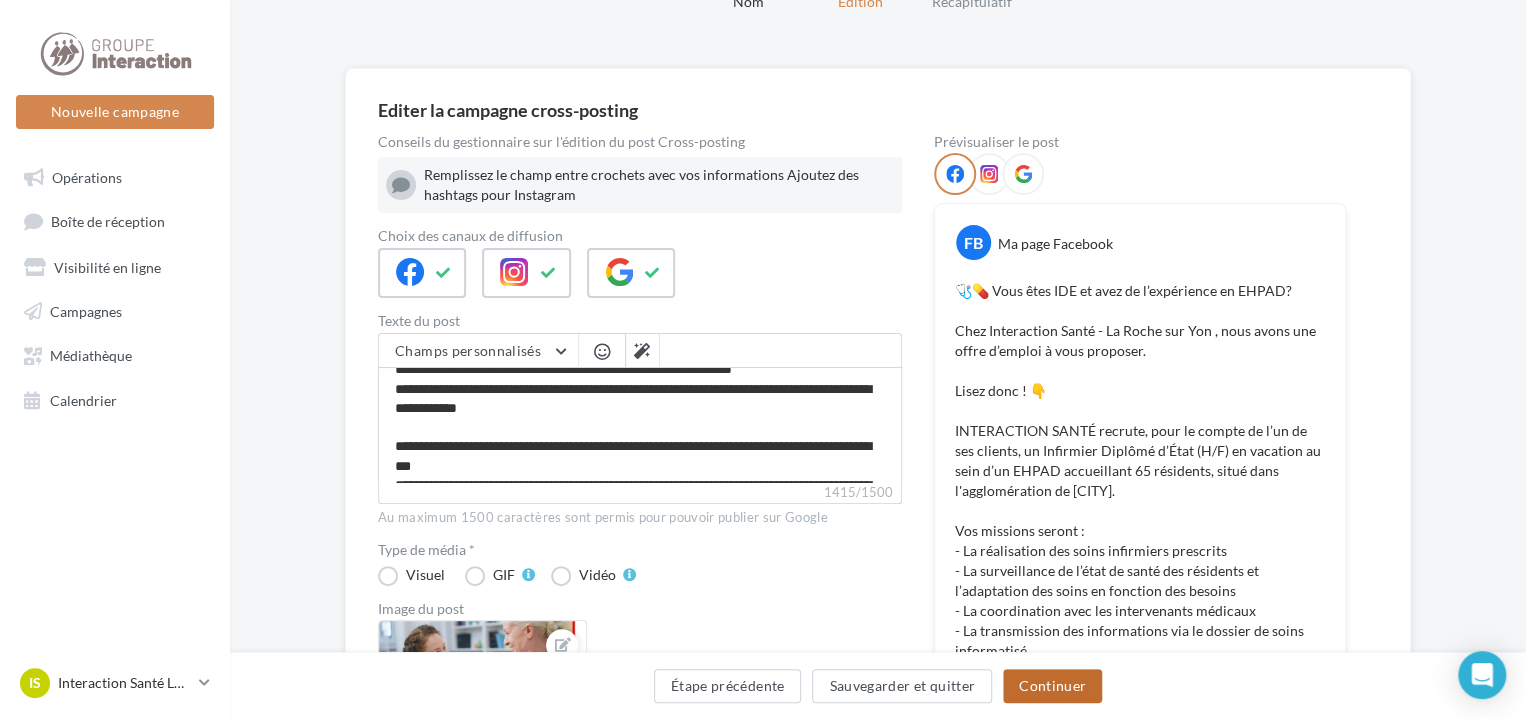 click on "Continuer" at bounding box center [1052, 686] 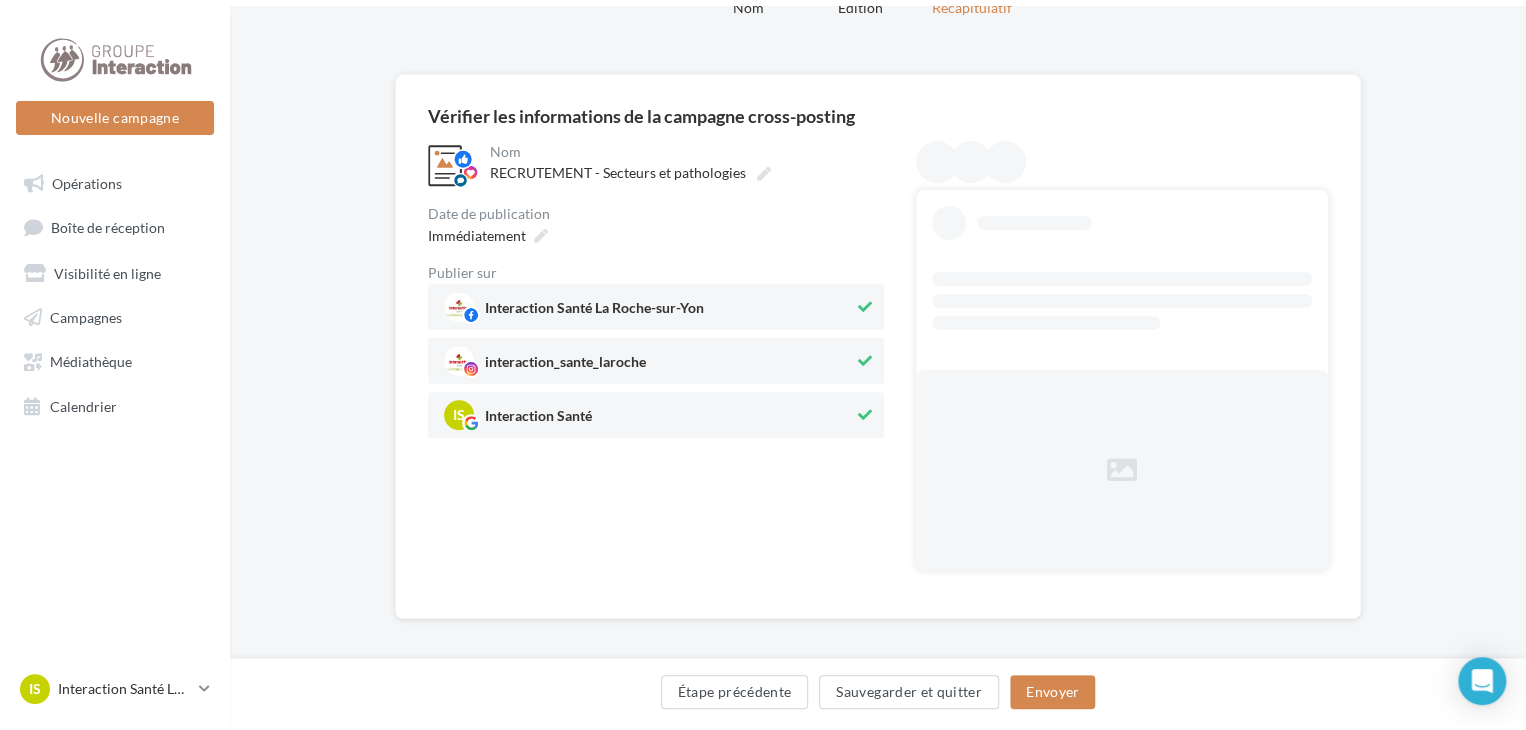 scroll, scrollTop: 0, scrollLeft: 0, axis: both 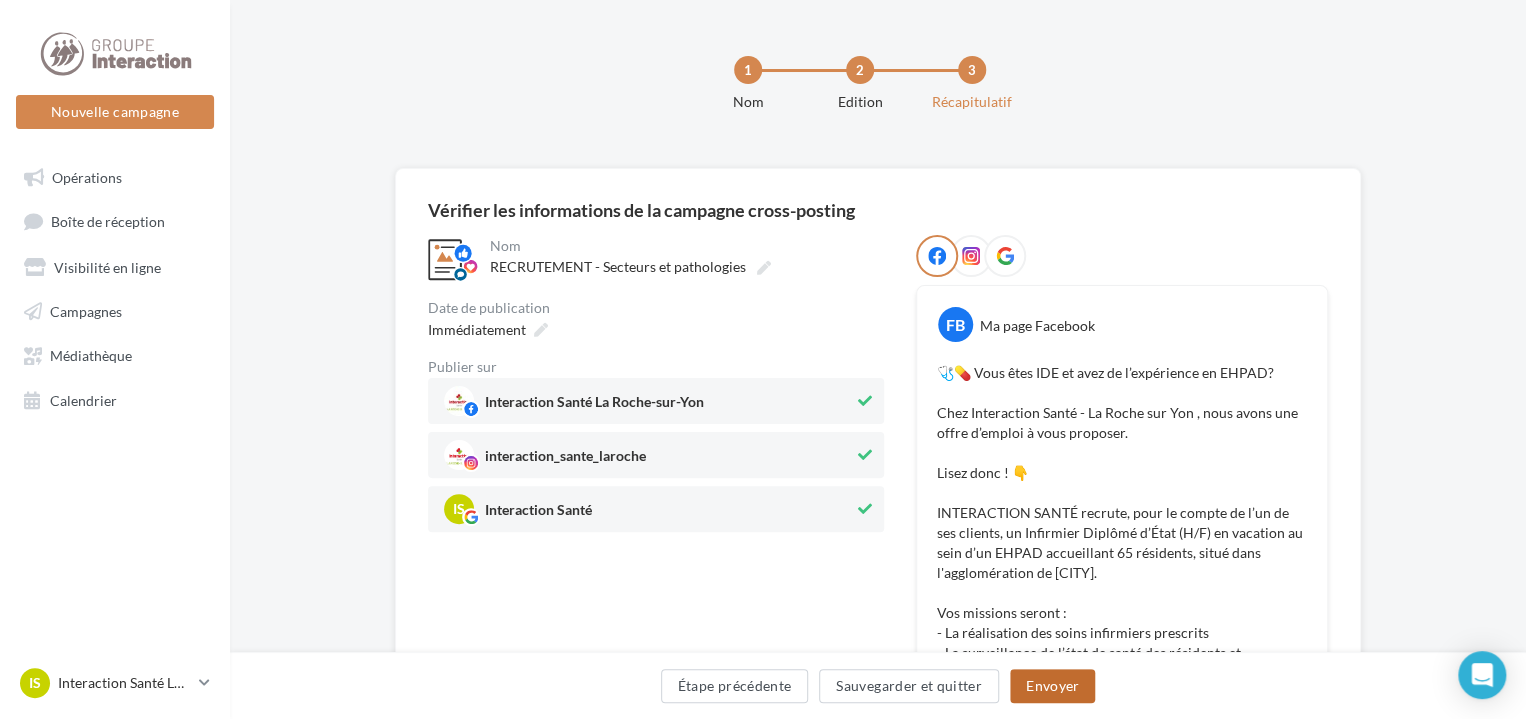 click on "Envoyer" at bounding box center (1052, 686) 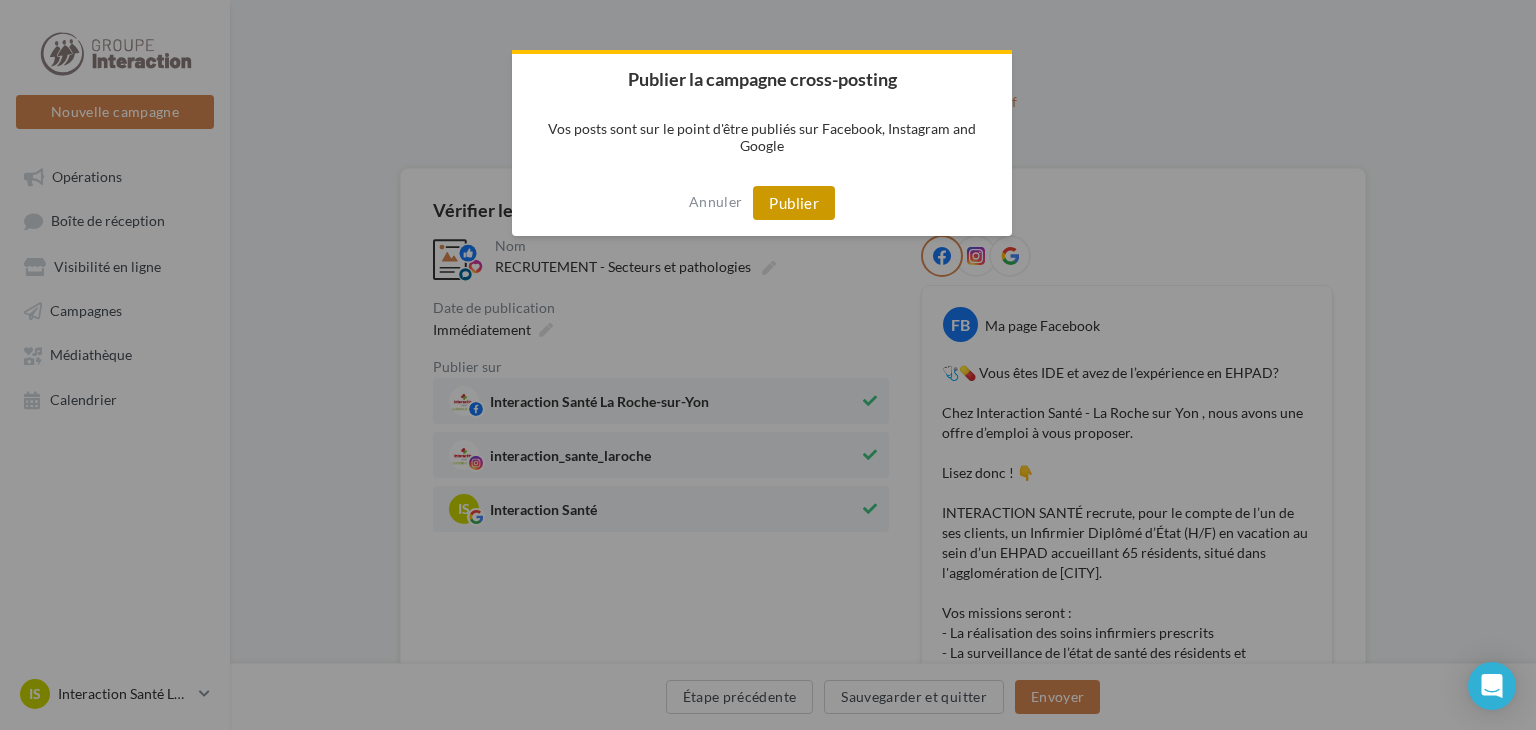 click on "Publier" at bounding box center [794, 203] 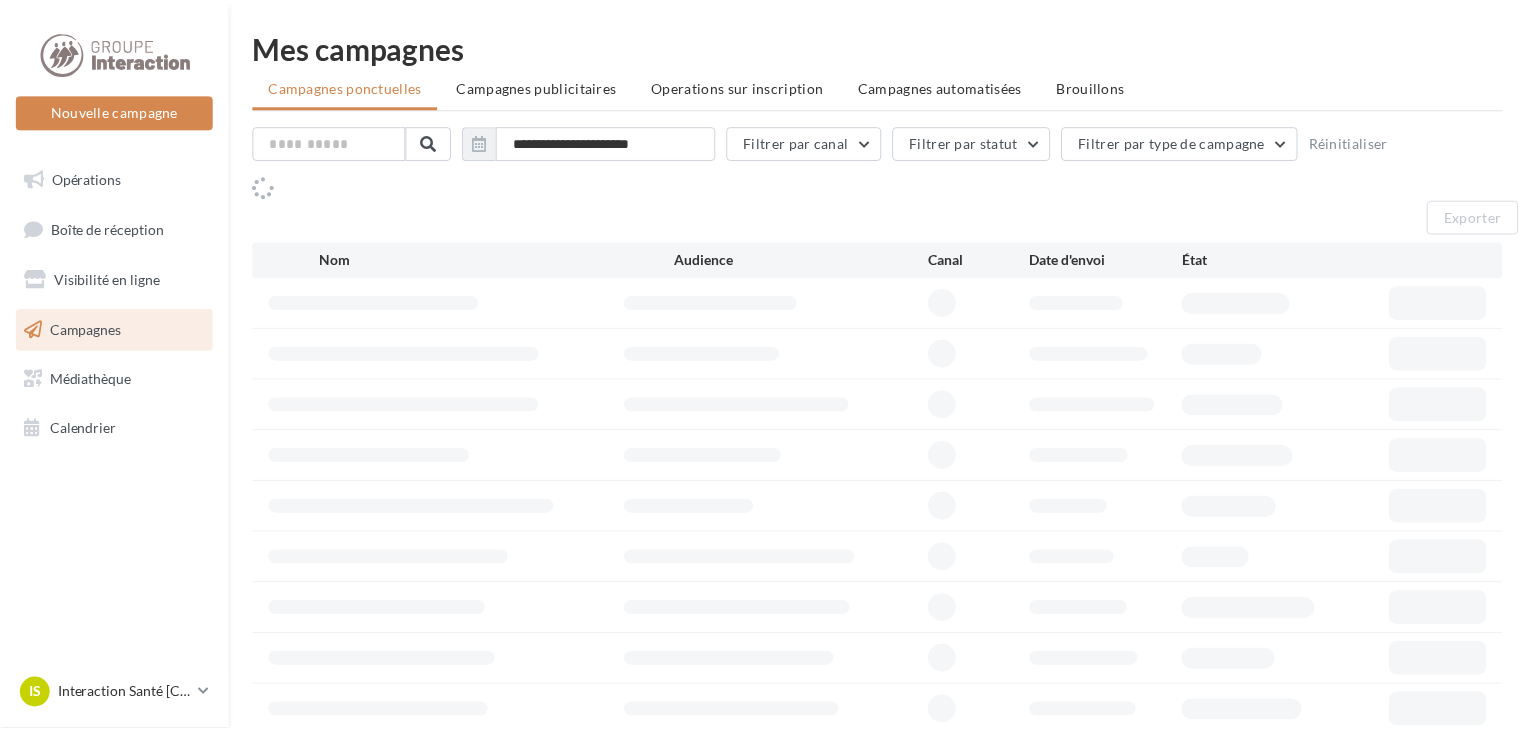 scroll, scrollTop: 0, scrollLeft: 0, axis: both 